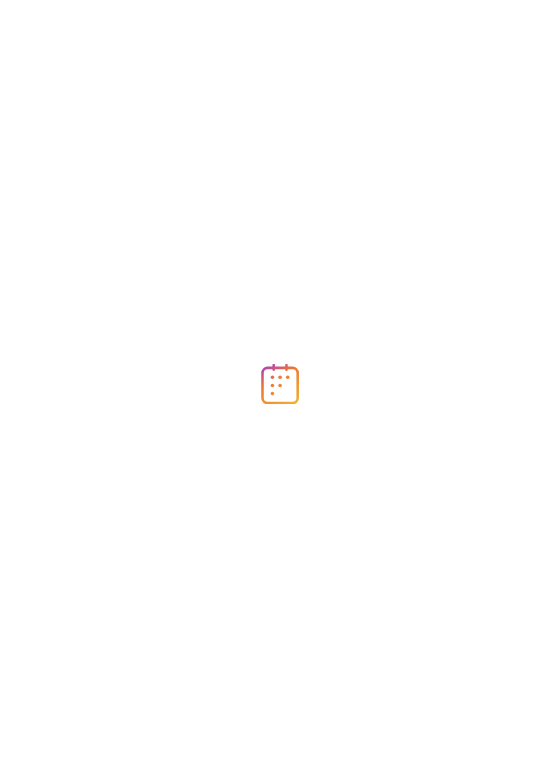 scroll, scrollTop: 0, scrollLeft: 0, axis: both 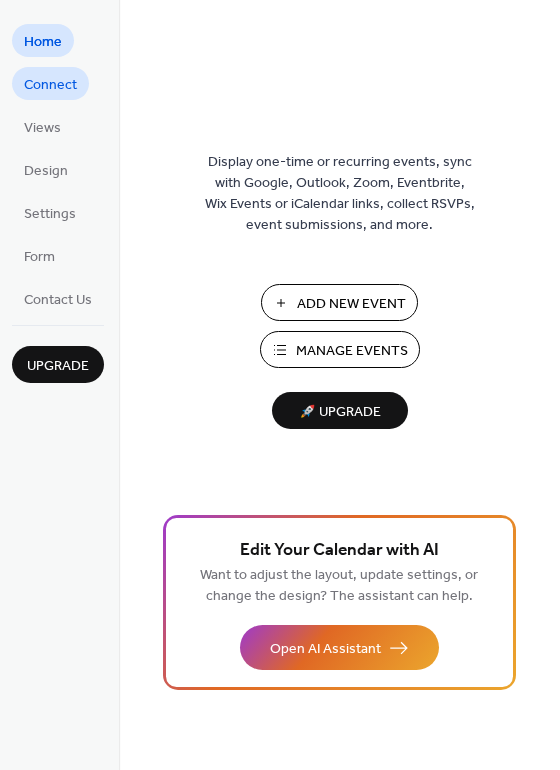 click on "Connect" at bounding box center [50, 85] 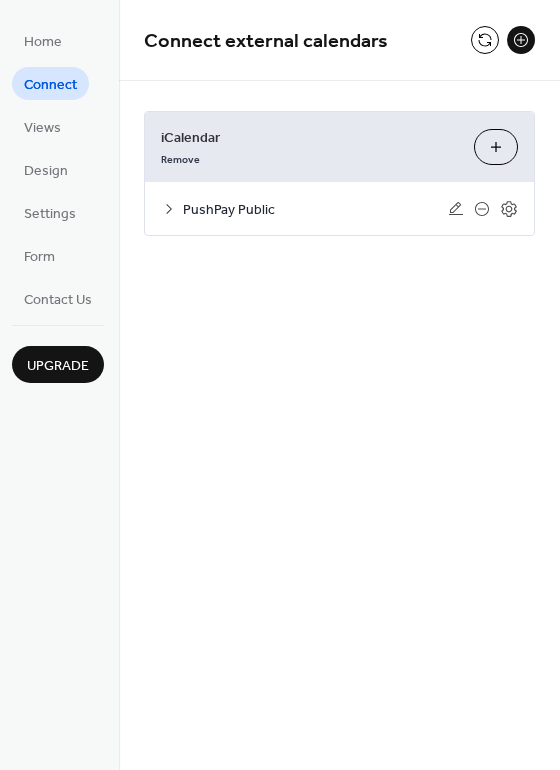click on "PushPay Public" at bounding box center (315, 210) 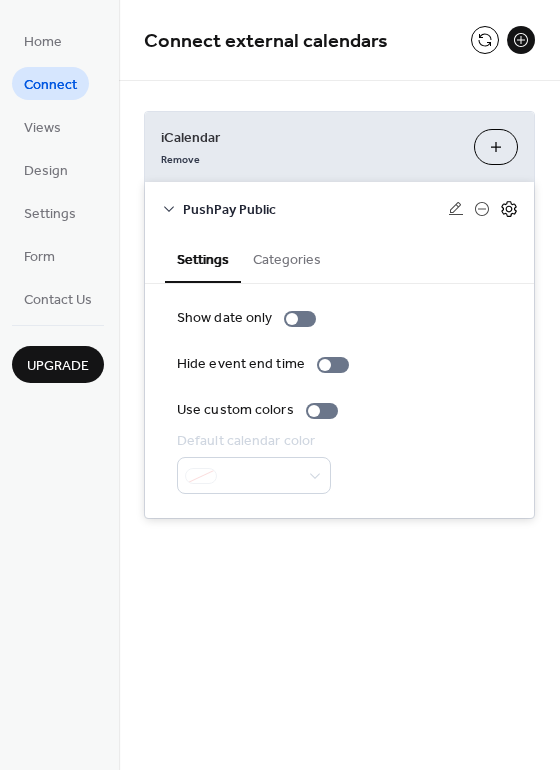 click 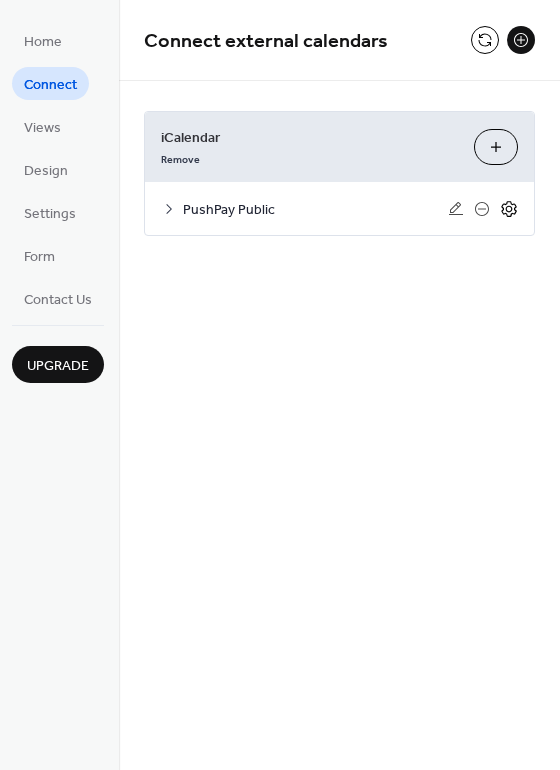 click 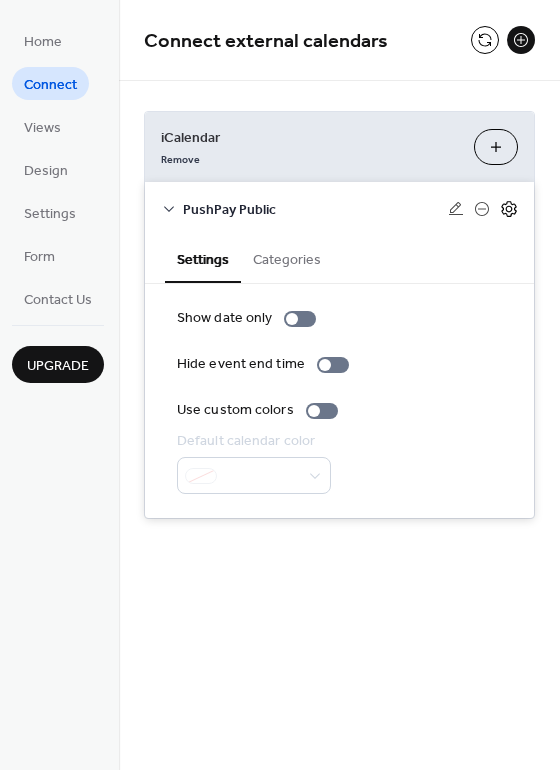 click 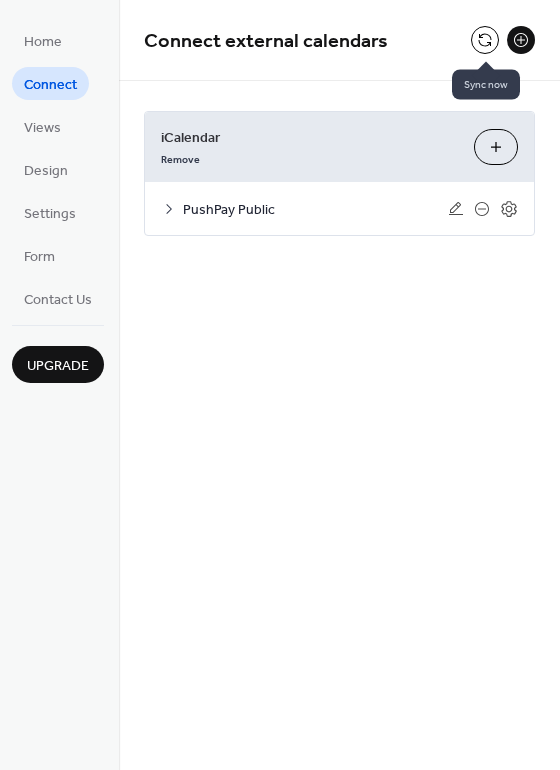 click at bounding box center (485, 40) 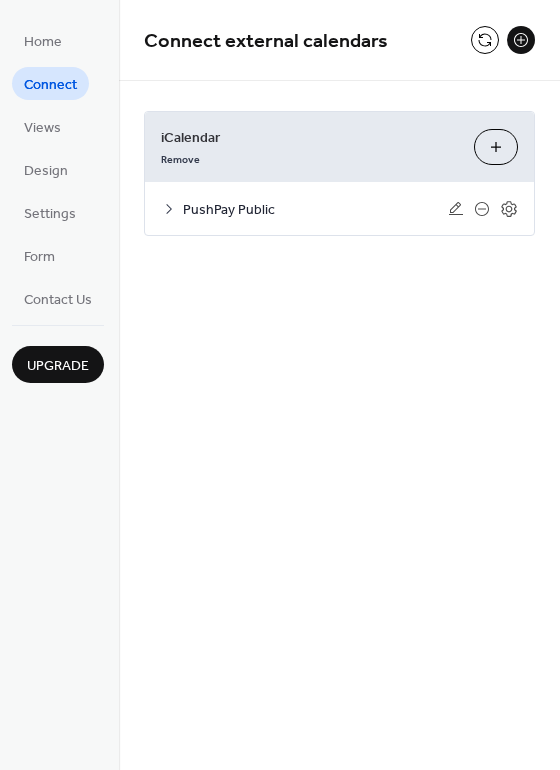 click 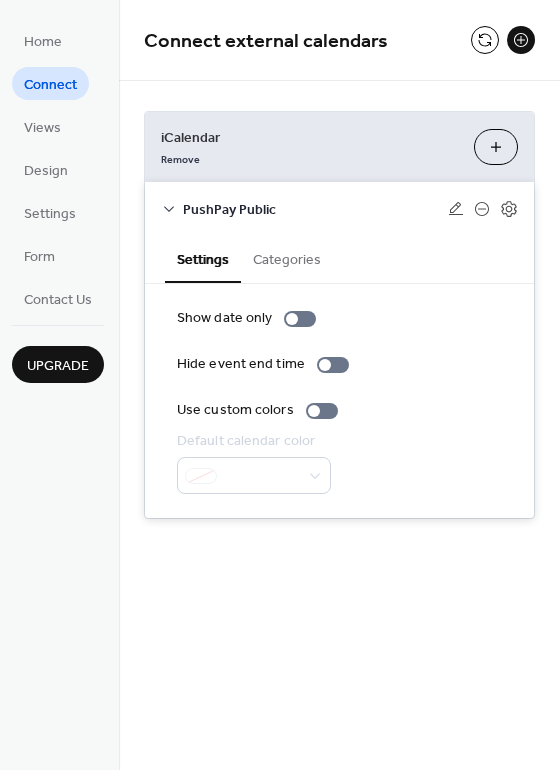click on "Categories" at bounding box center [287, 258] 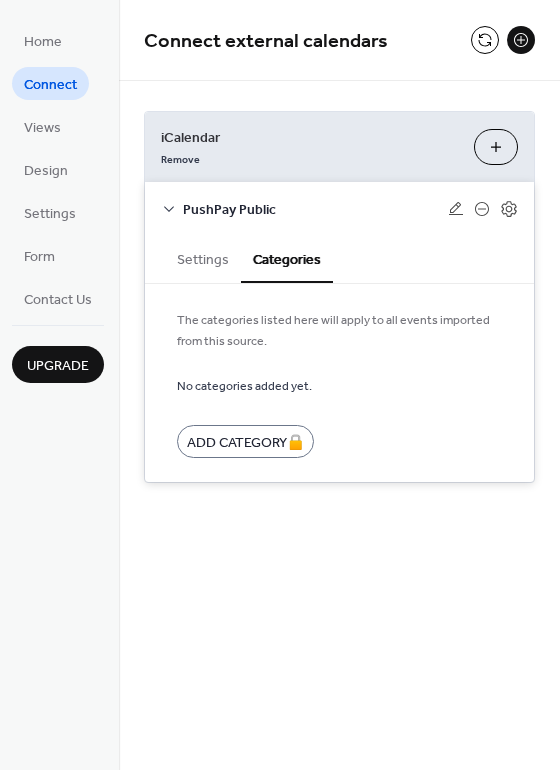 click on "Settings" at bounding box center (203, 258) 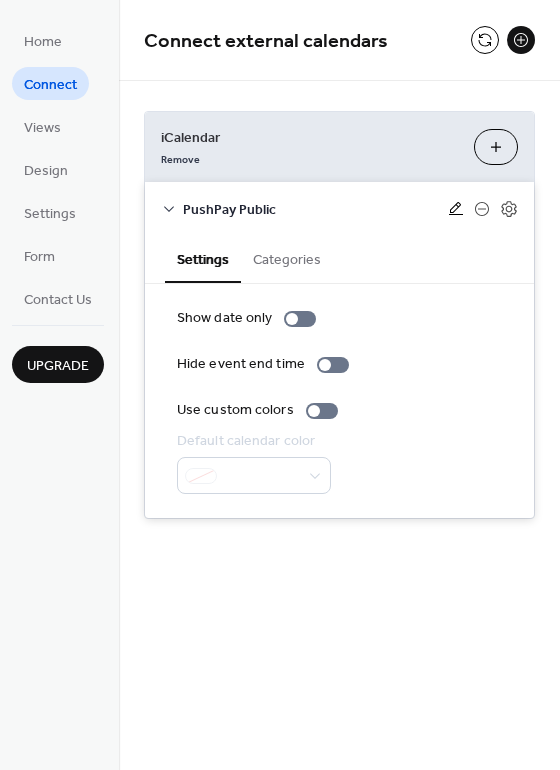 click 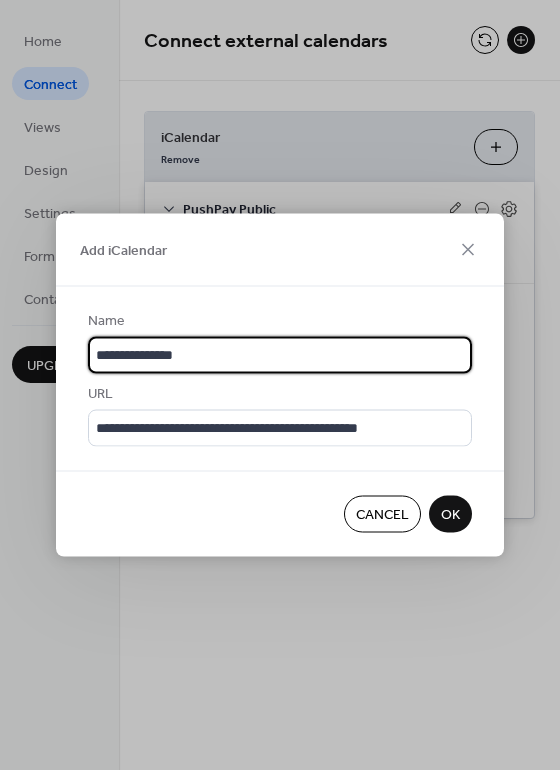 click on "OK" at bounding box center [450, 515] 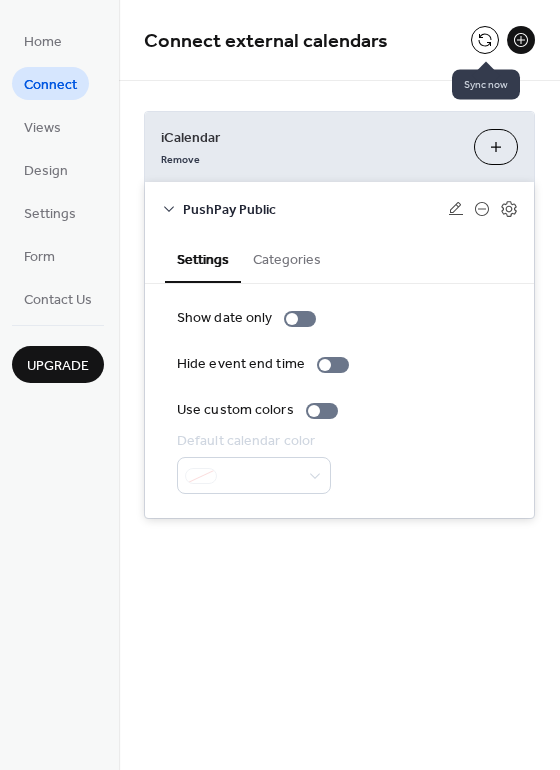 click at bounding box center [485, 40] 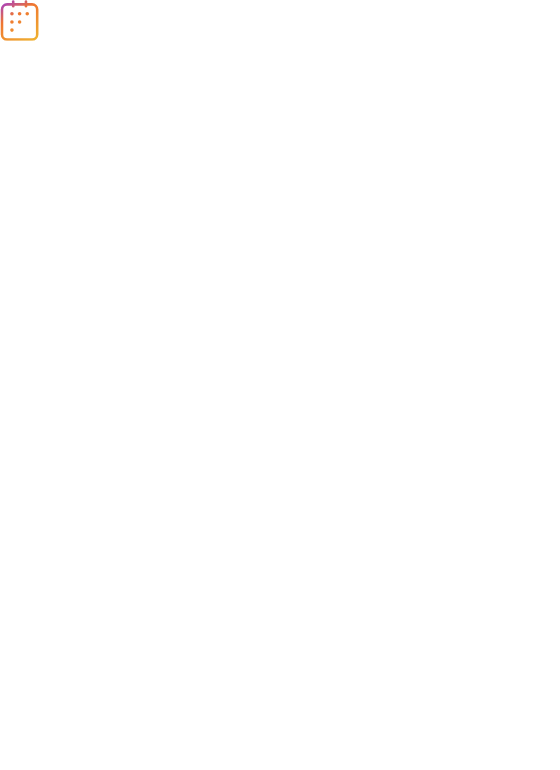 scroll, scrollTop: 0, scrollLeft: 0, axis: both 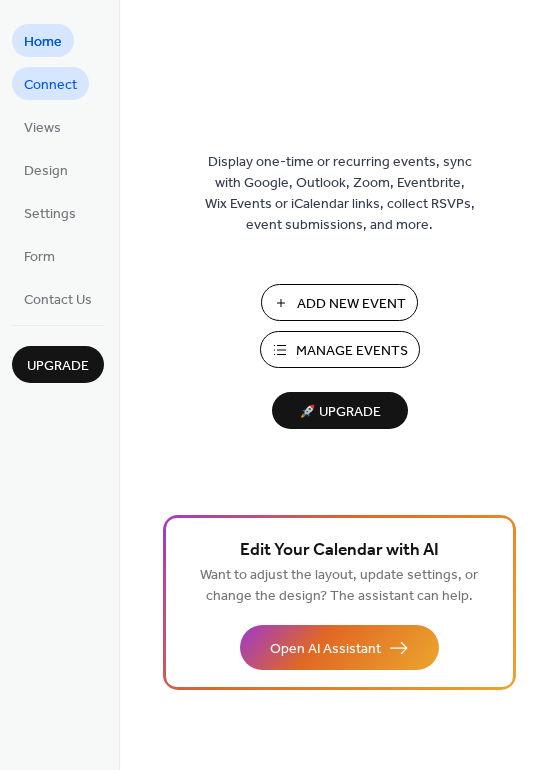 click on "Connect" at bounding box center [50, 85] 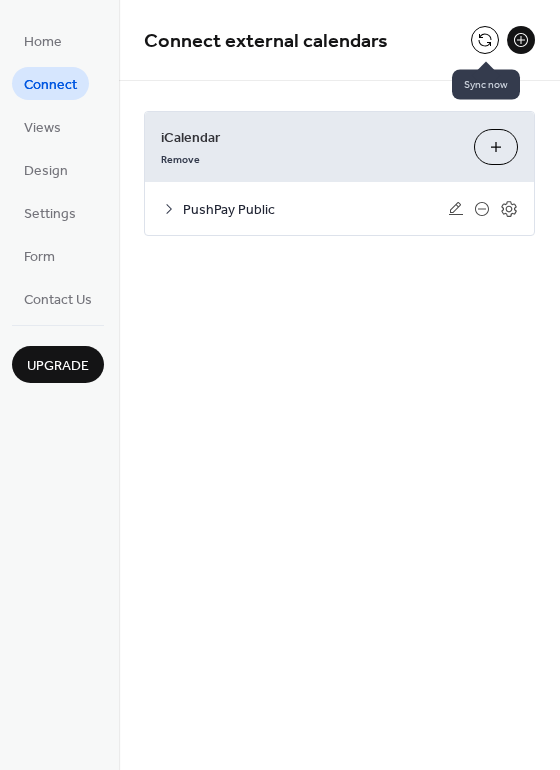 click at bounding box center (485, 40) 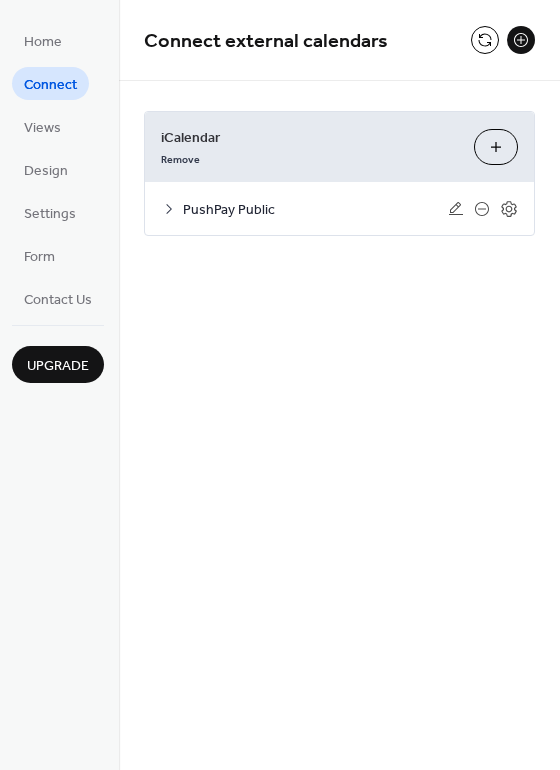 click at bounding box center (521, 40) 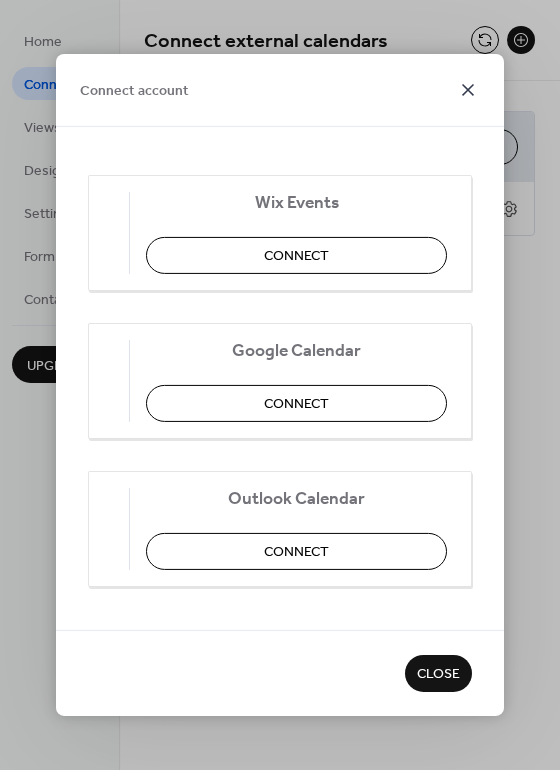 click 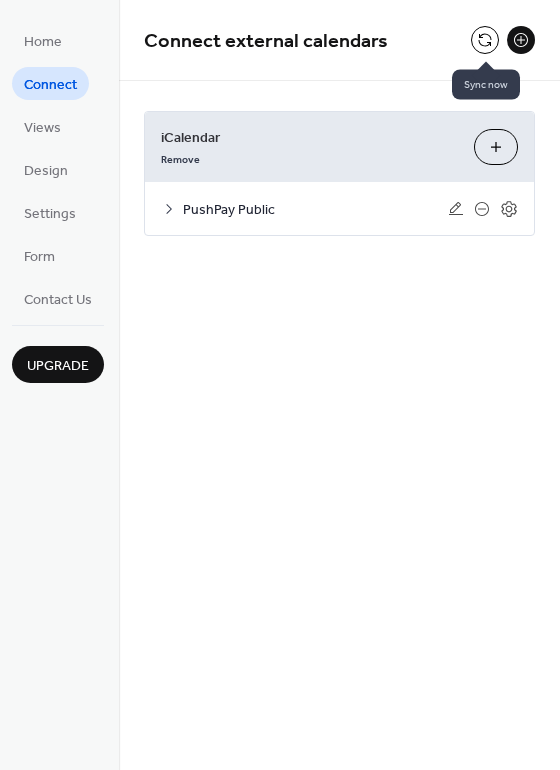 click at bounding box center (485, 40) 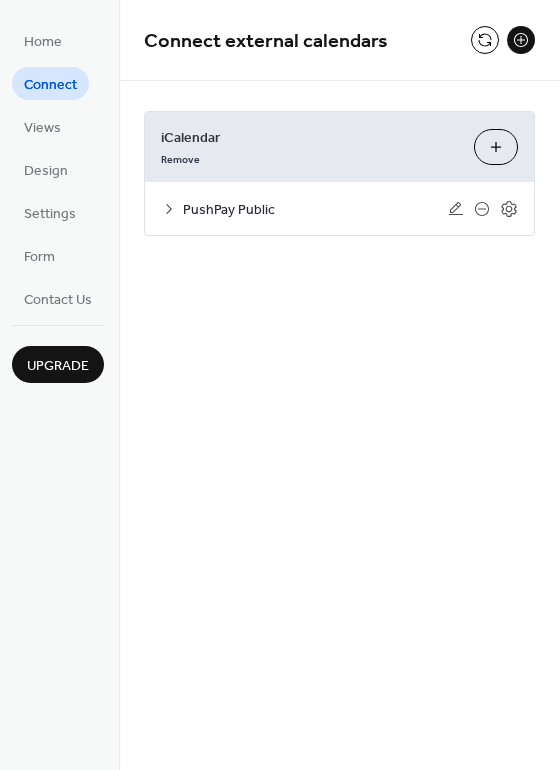 click 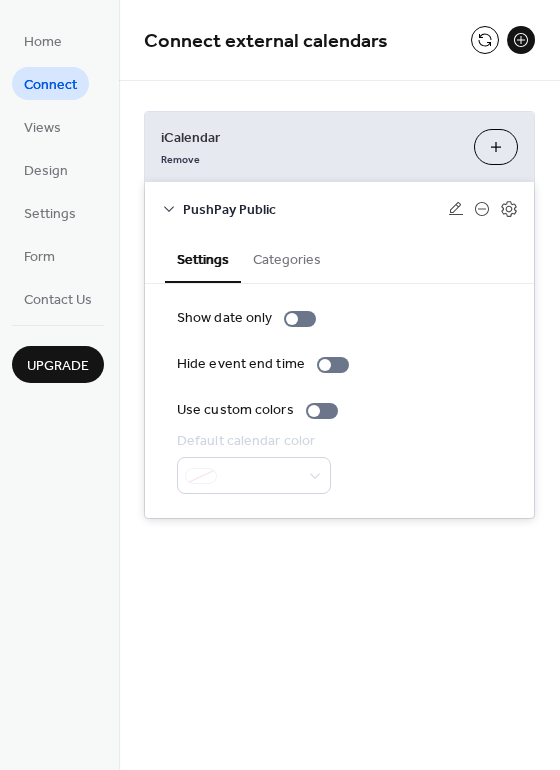 click on "Categories" at bounding box center (287, 258) 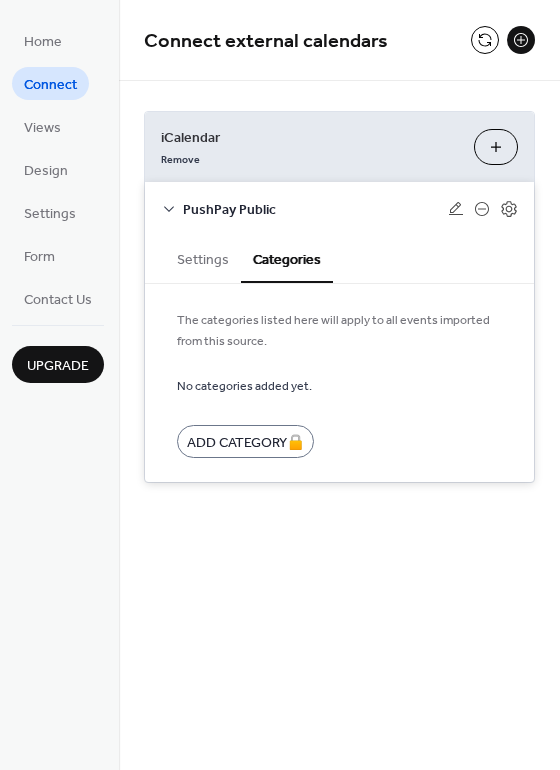 click on "Settings" at bounding box center (203, 258) 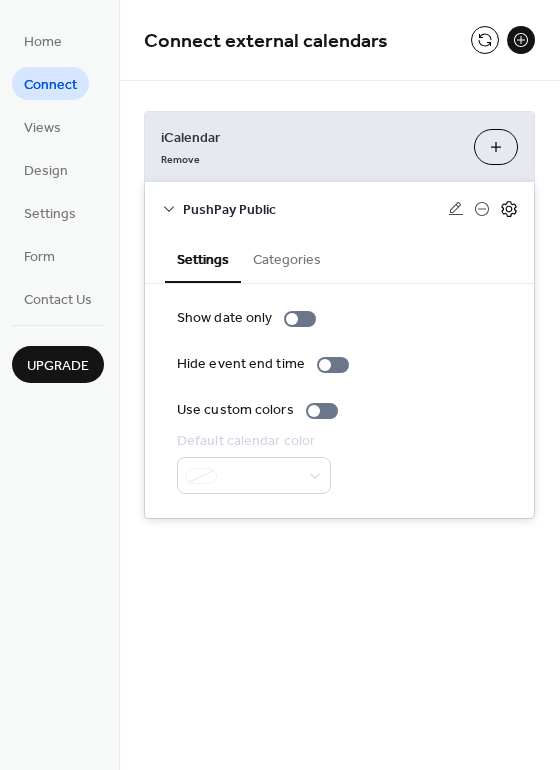 click 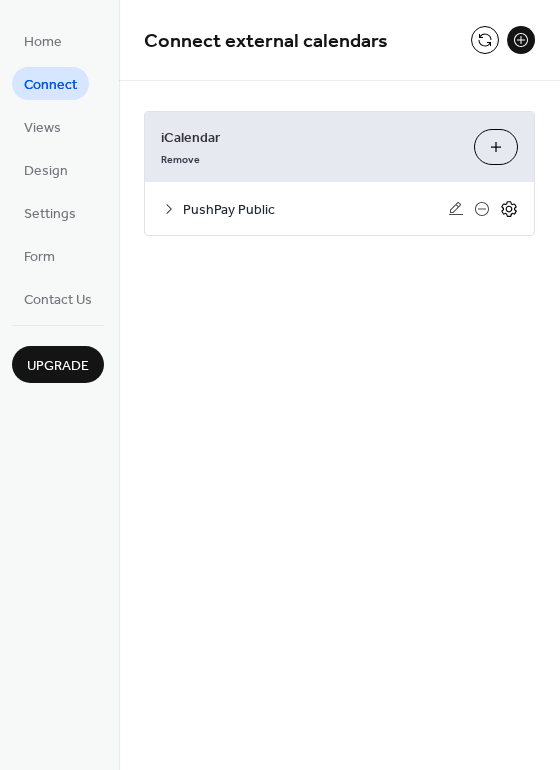click 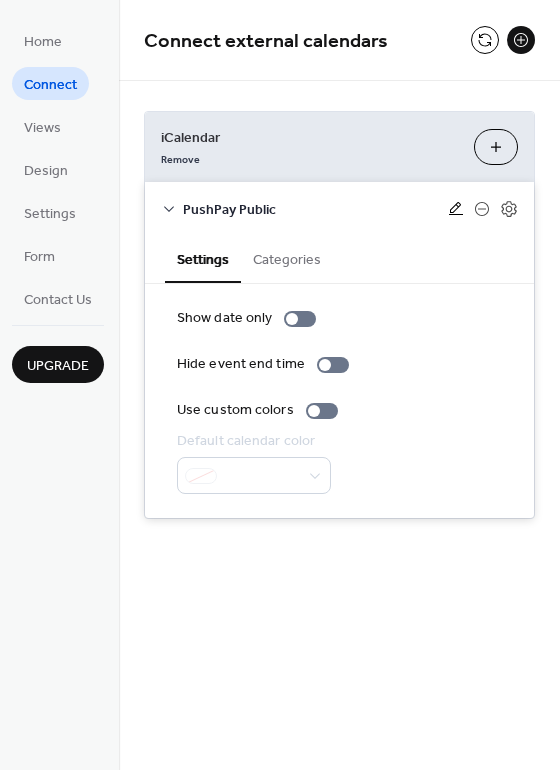 click 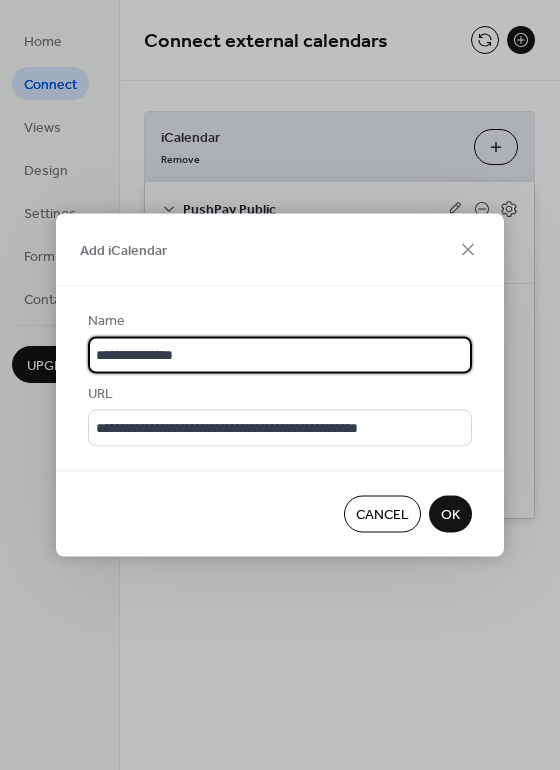 click on "OK" at bounding box center [450, 515] 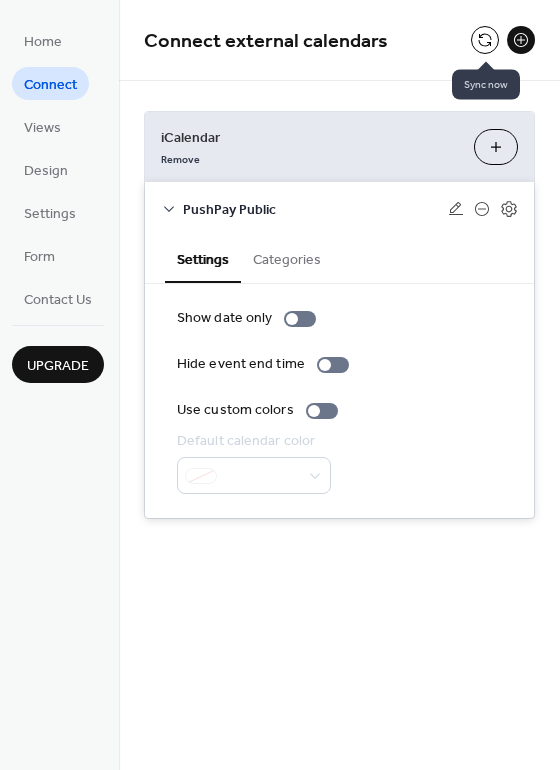 click at bounding box center (485, 40) 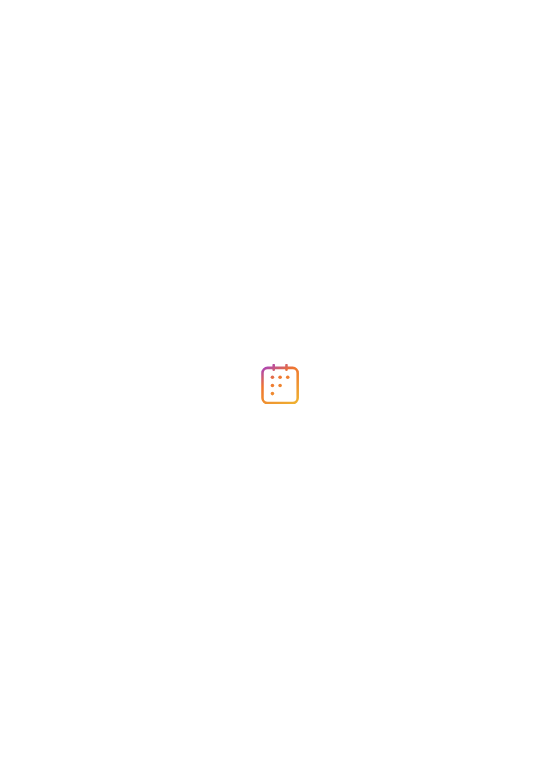 scroll, scrollTop: 0, scrollLeft: 0, axis: both 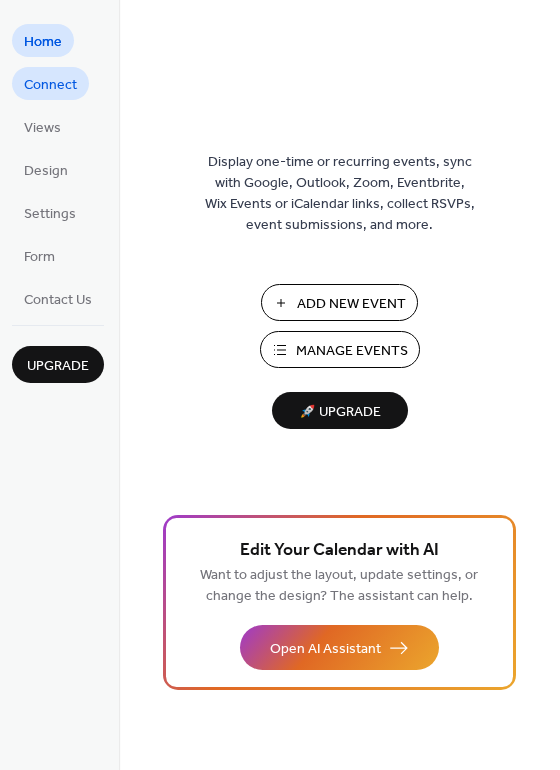 click on "Connect" at bounding box center [50, 85] 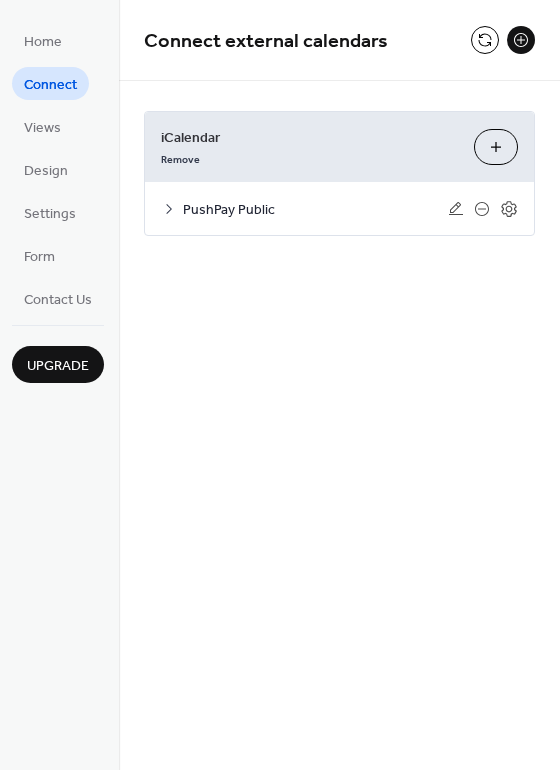click on "Add iCalendar" at bounding box center (496, 147) 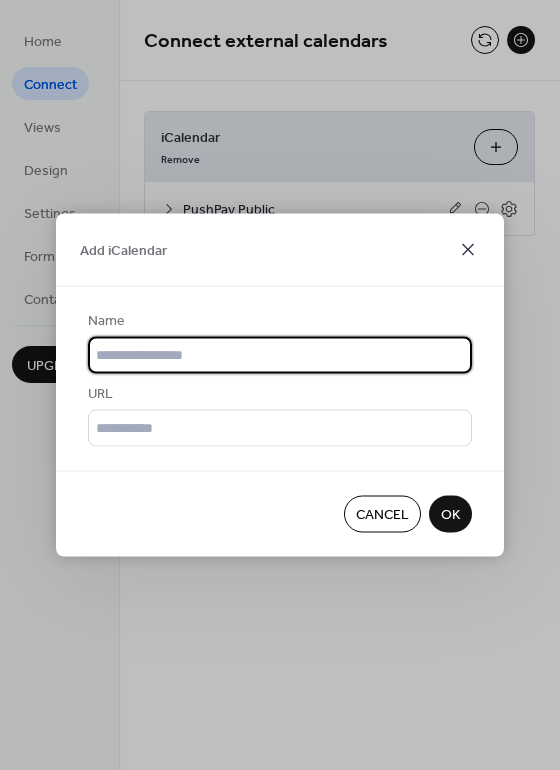 click 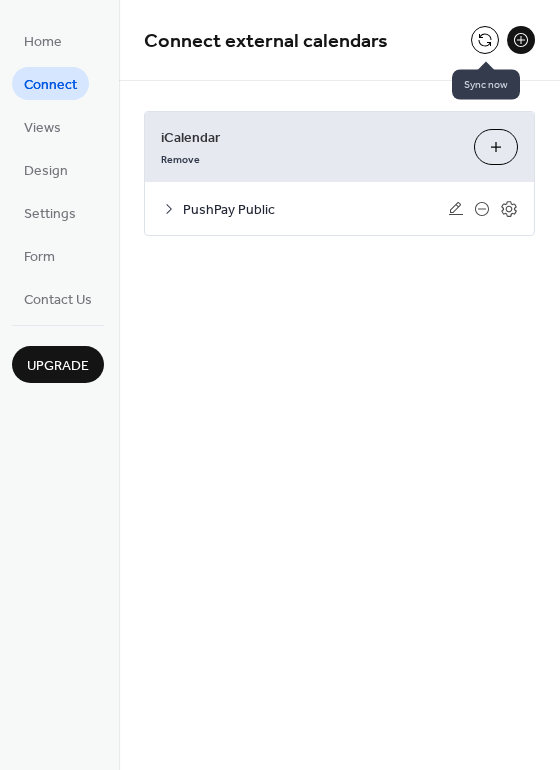 click at bounding box center [485, 40] 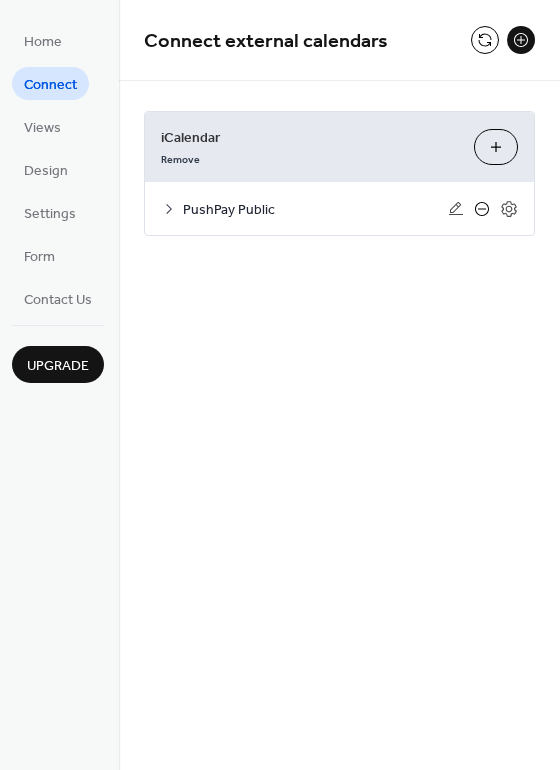 click 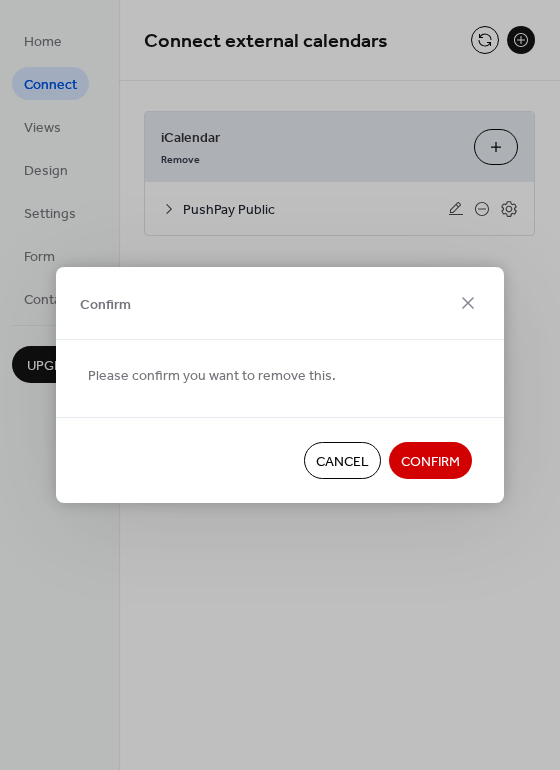 click on "Confirm" at bounding box center (430, 462) 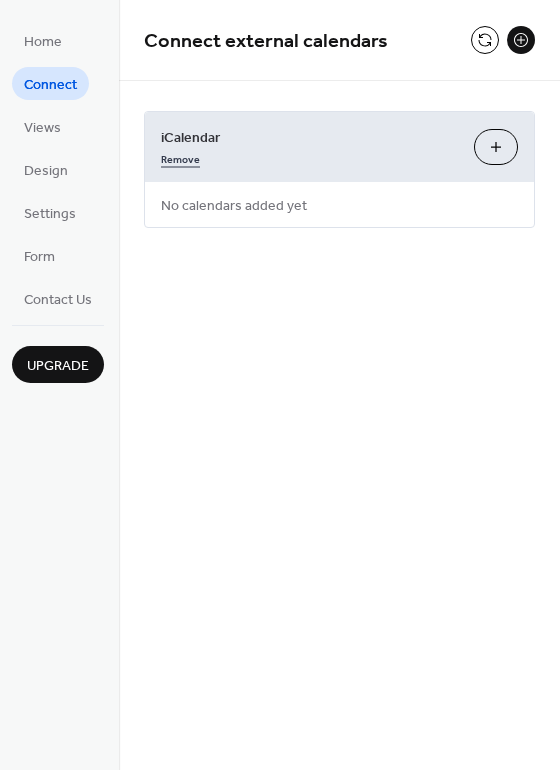 click on "Remove" at bounding box center (180, 157) 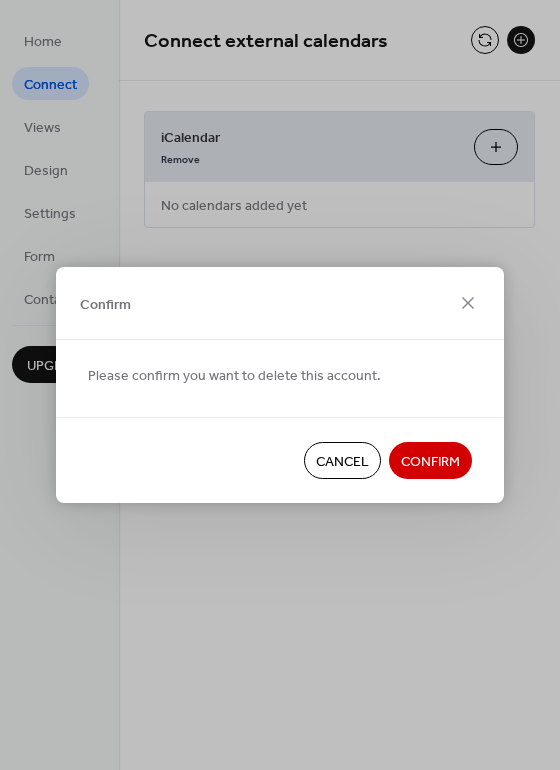 click on "Confirm" at bounding box center [430, 462] 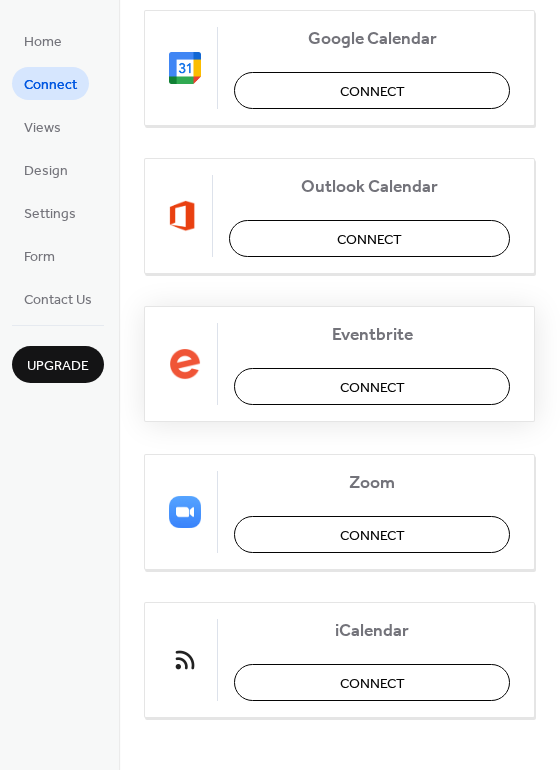 scroll, scrollTop: 323, scrollLeft: 0, axis: vertical 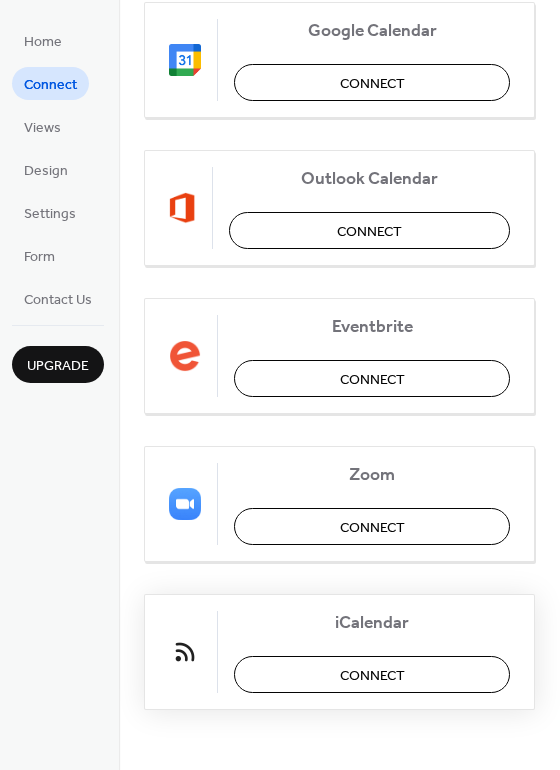 click on "Connect" at bounding box center [372, 676] 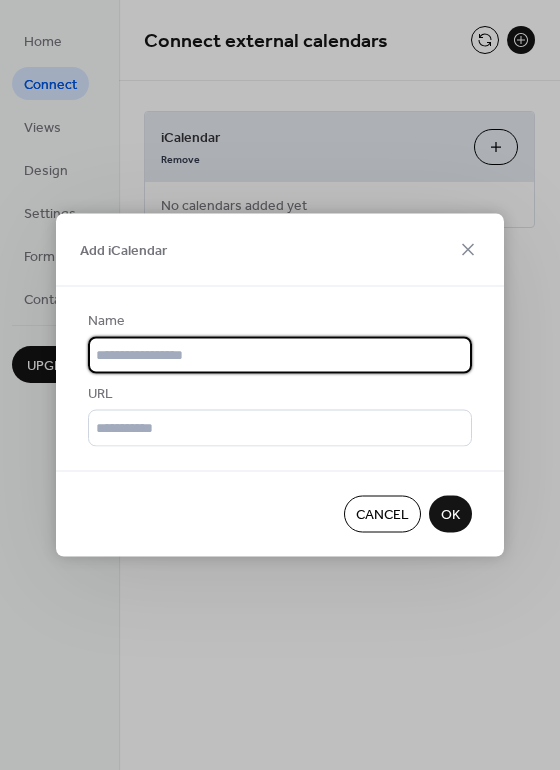 click at bounding box center (280, 355) 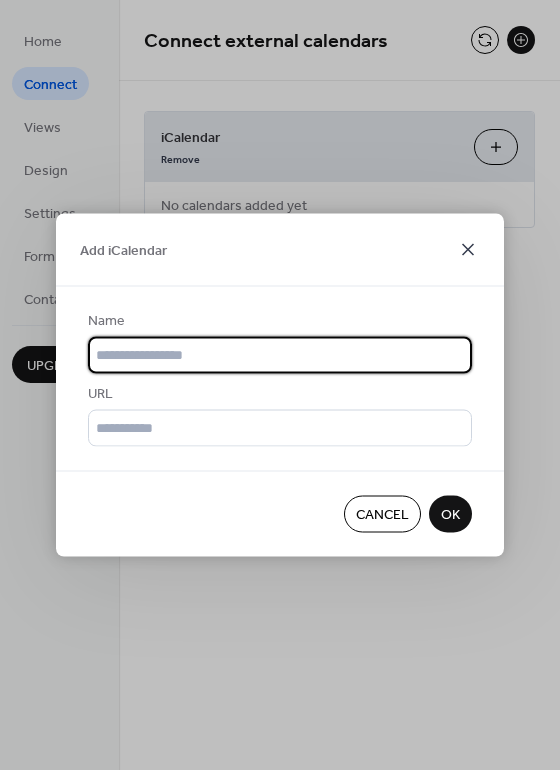 click 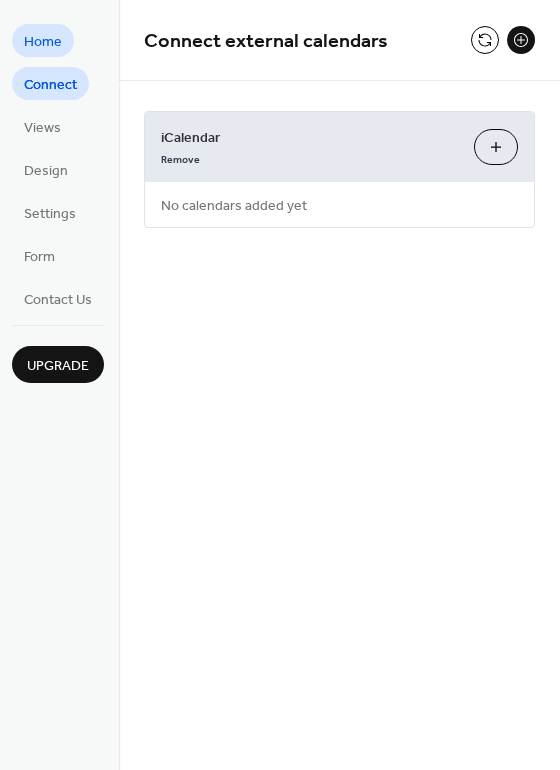 click on "Home" at bounding box center [43, 42] 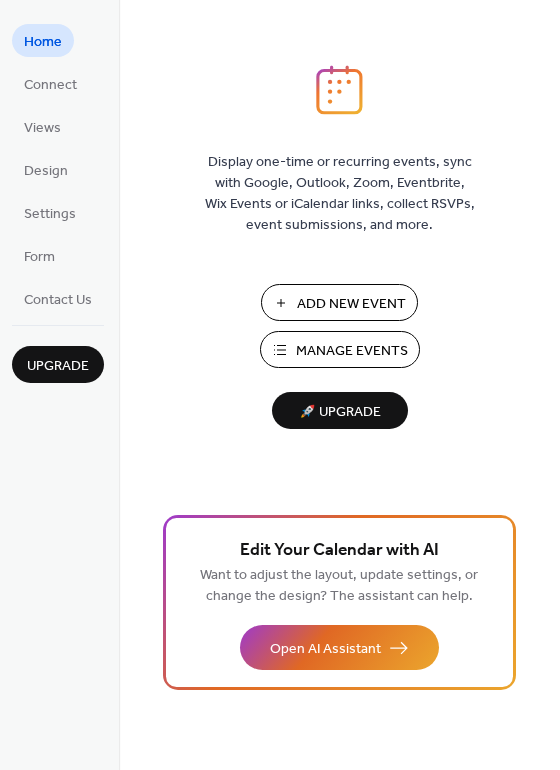 click at bounding box center (339, 90) 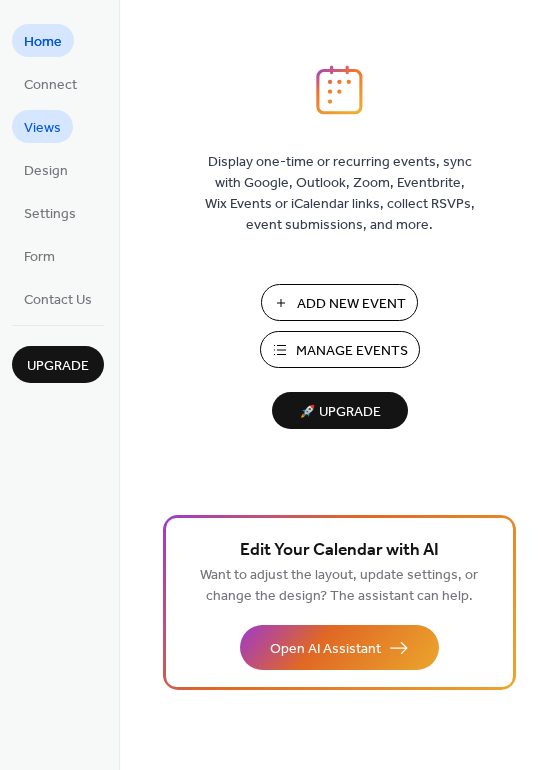 click on "Views" at bounding box center (42, 128) 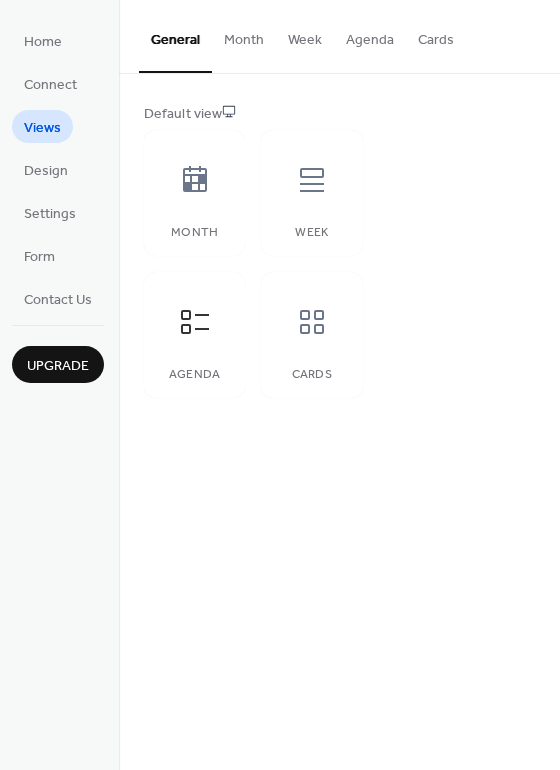 click on "Month" at bounding box center (244, 35) 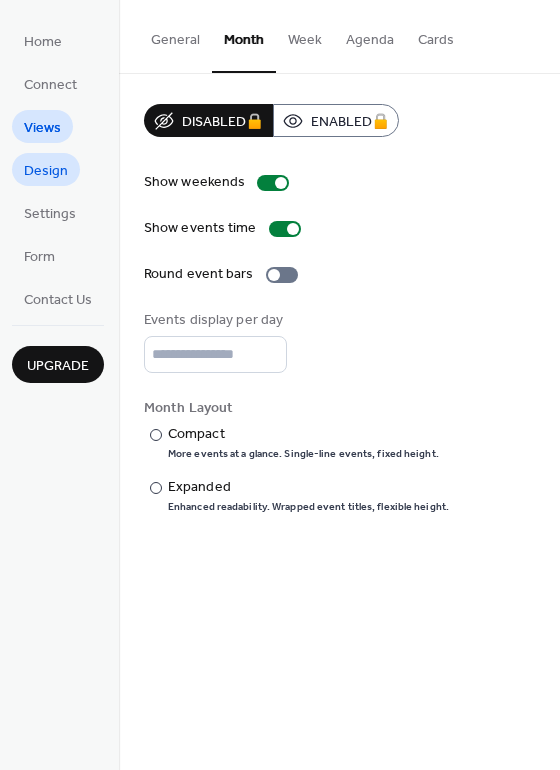 click on "Design" at bounding box center (46, 171) 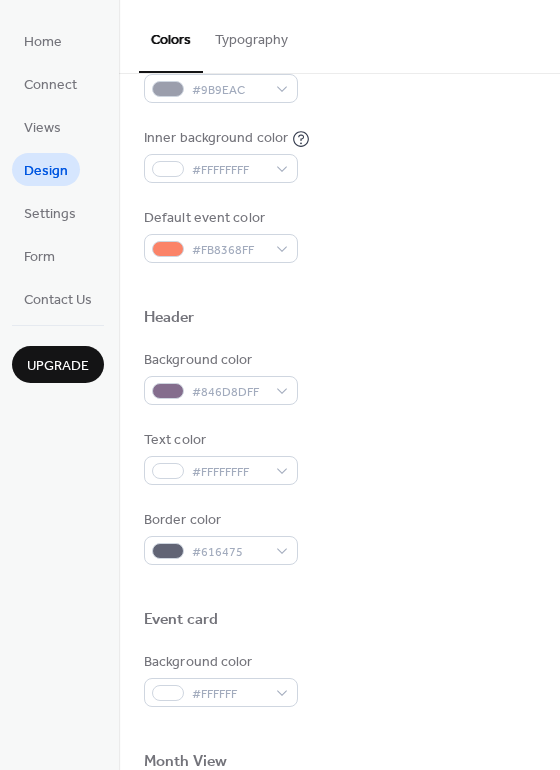 scroll, scrollTop: 600, scrollLeft: 0, axis: vertical 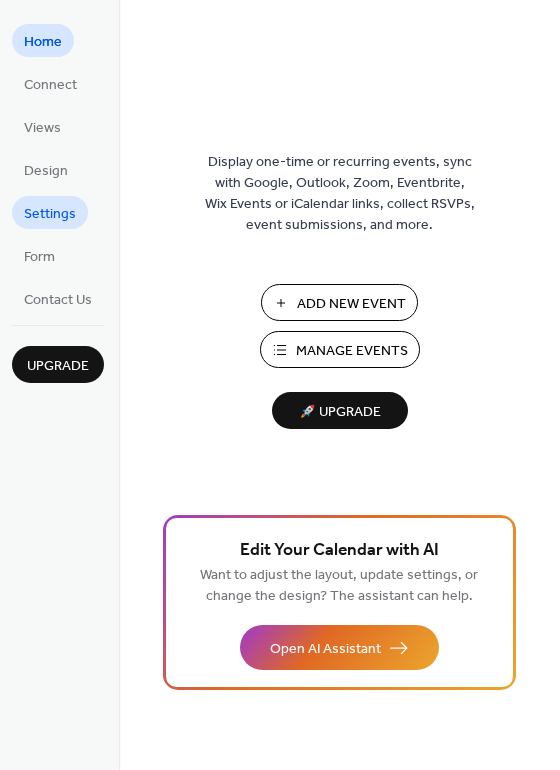 click on "Settings" at bounding box center (50, 214) 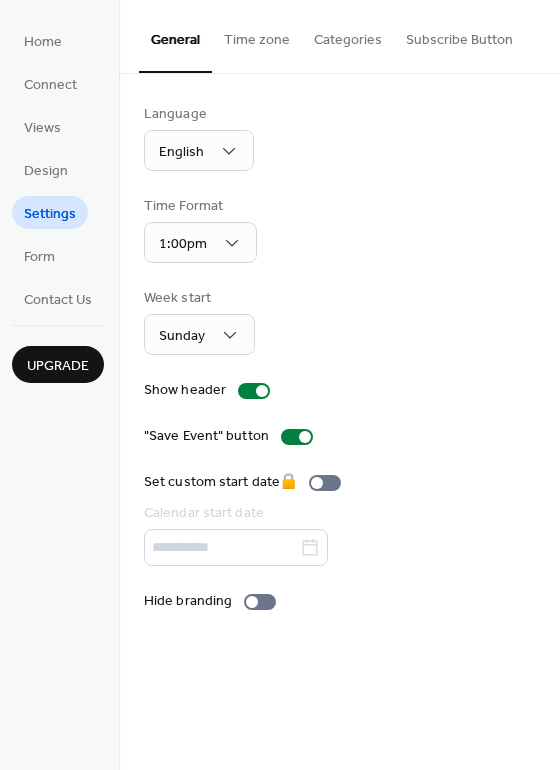 click on "Time zone" at bounding box center [257, 35] 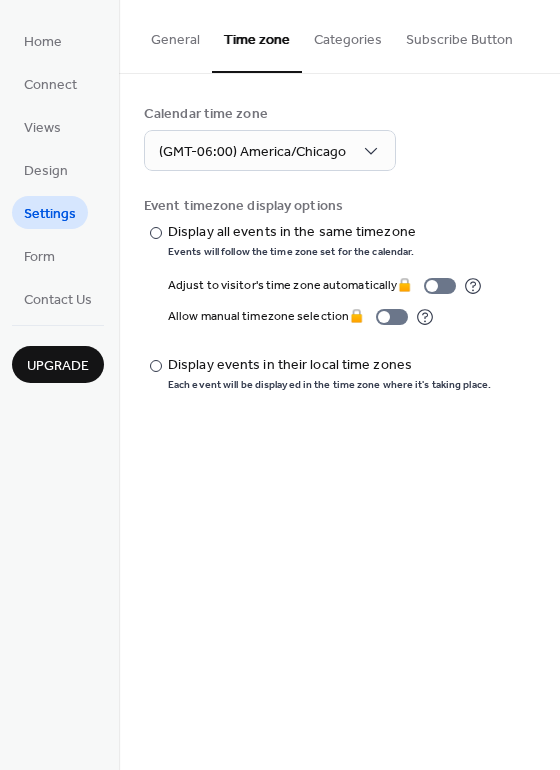 click on "Categories" at bounding box center [348, 35] 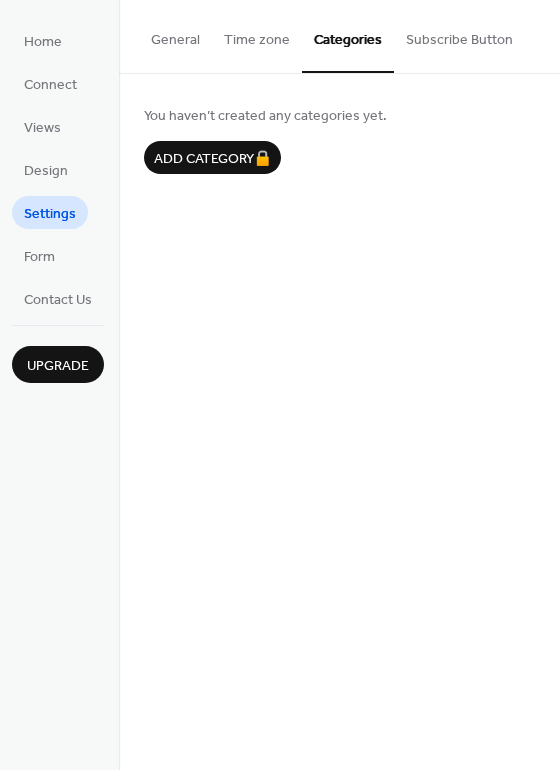 click on "Subscribe Button" at bounding box center [459, 35] 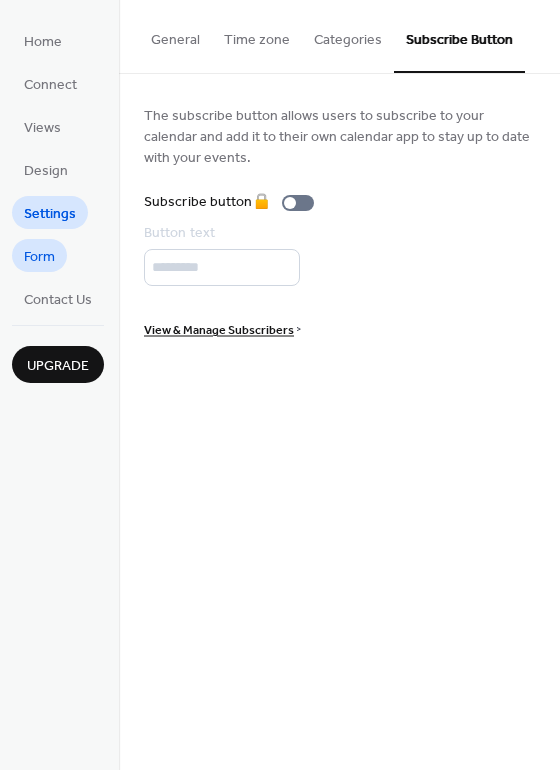 click on "Form" at bounding box center (39, 257) 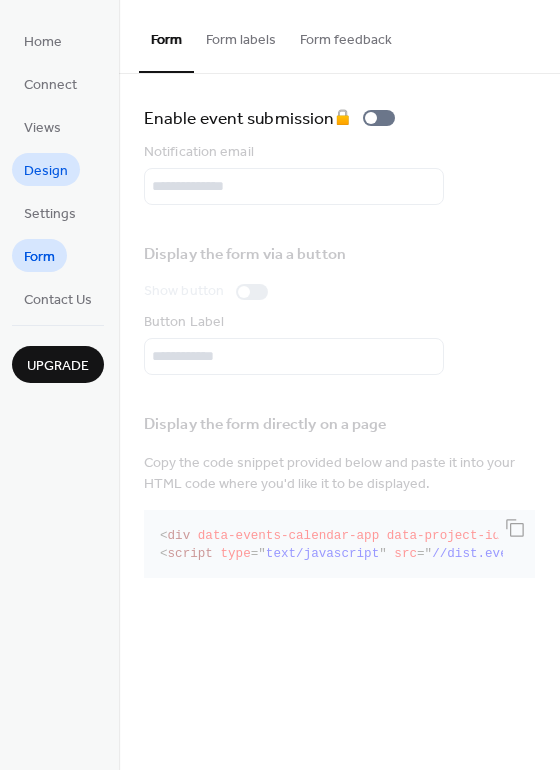 click on "Design" at bounding box center [46, 171] 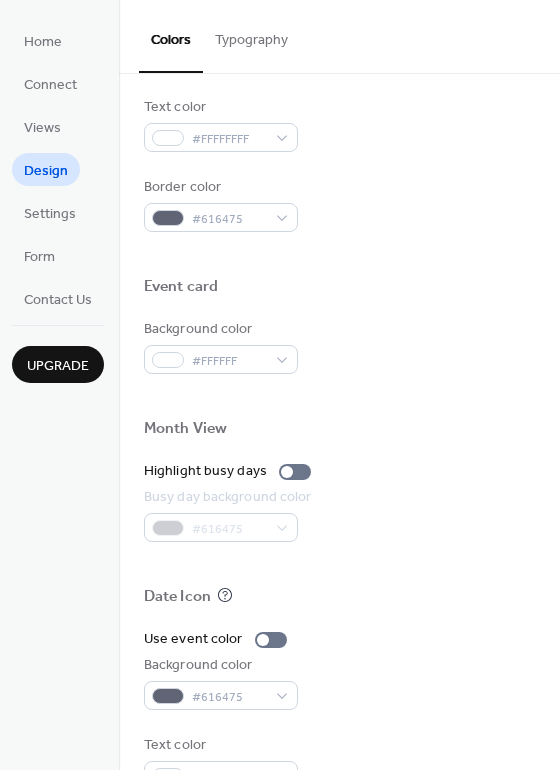 scroll, scrollTop: 556, scrollLeft: 0, axis: vertical 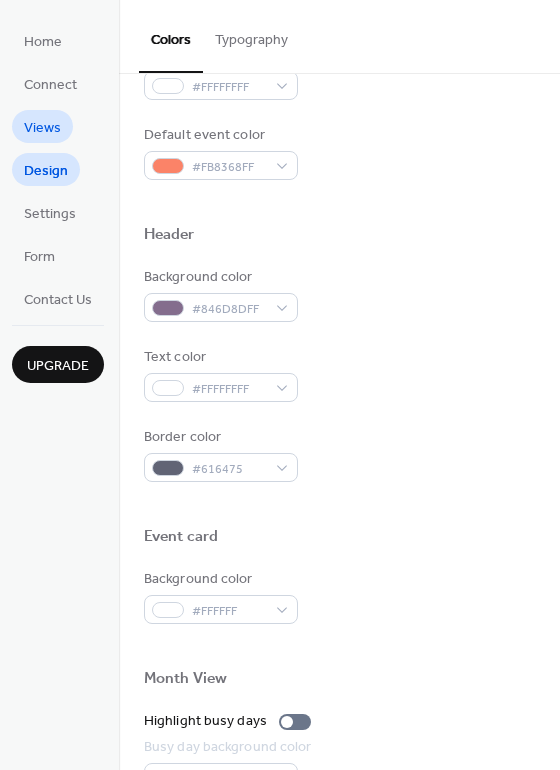 click on "Views" at bounding box center [42, 128] 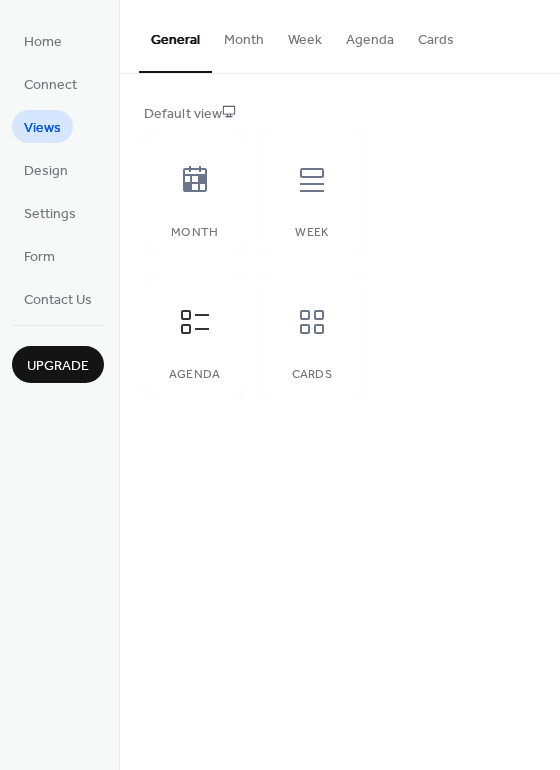 click on "Month" at bounding box center [244, 35] 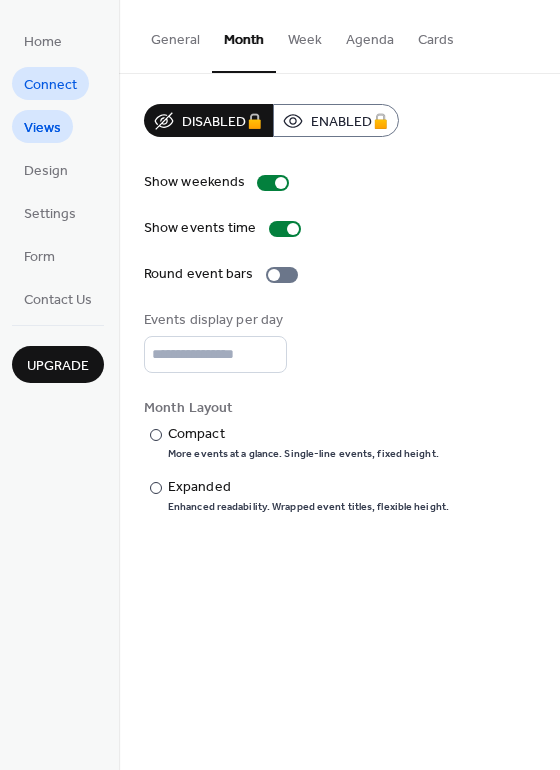 click on "Connect" at bounding box center (50, 85) 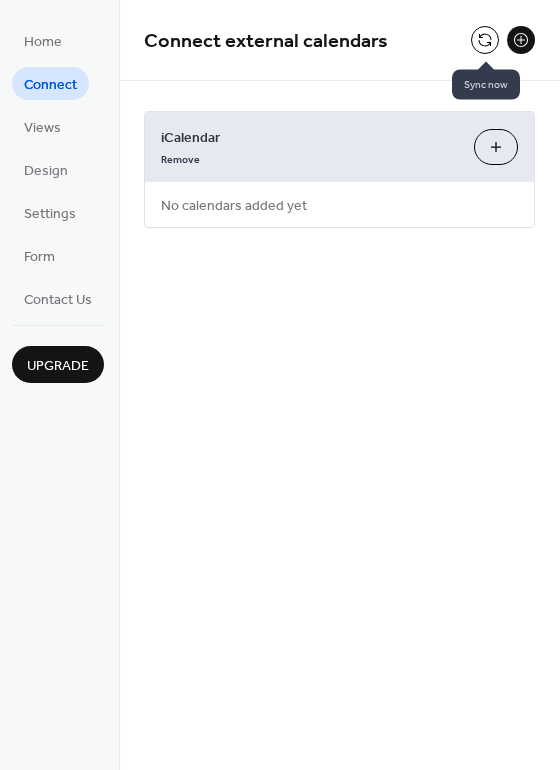 click at bounding box center [485, 40] 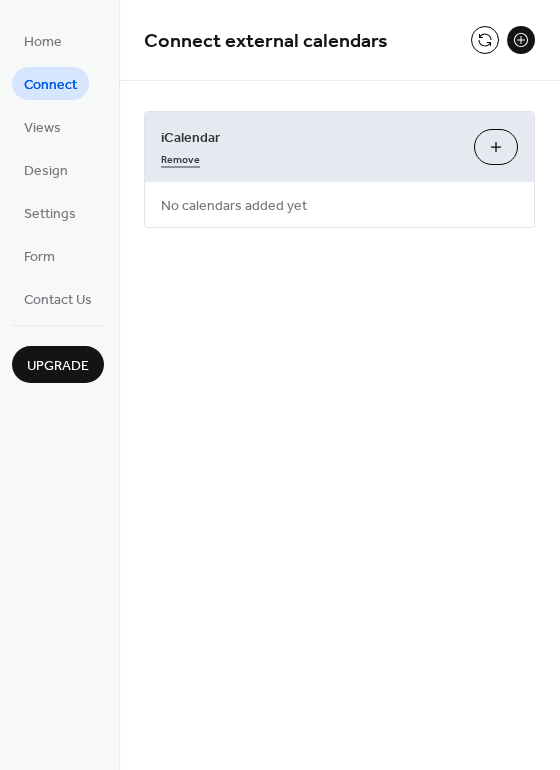 click on "Remove" at bounding box center [180, 157] 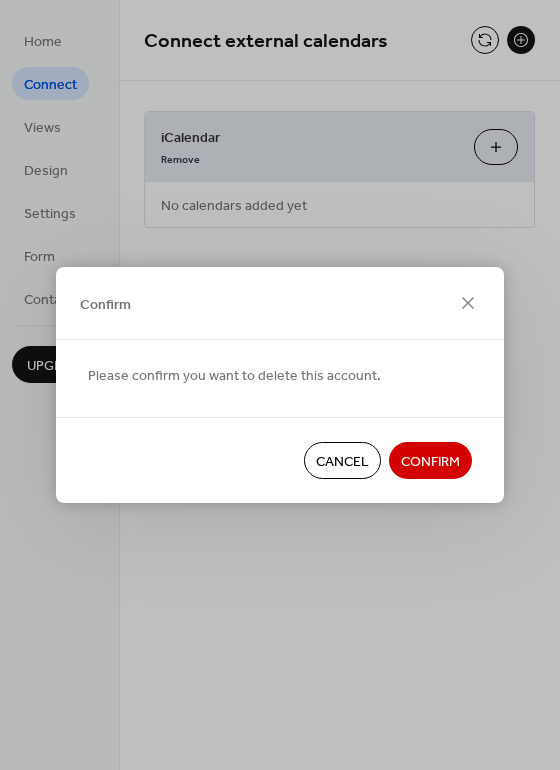 click on "Confirm" at bounding box center (430, 462) 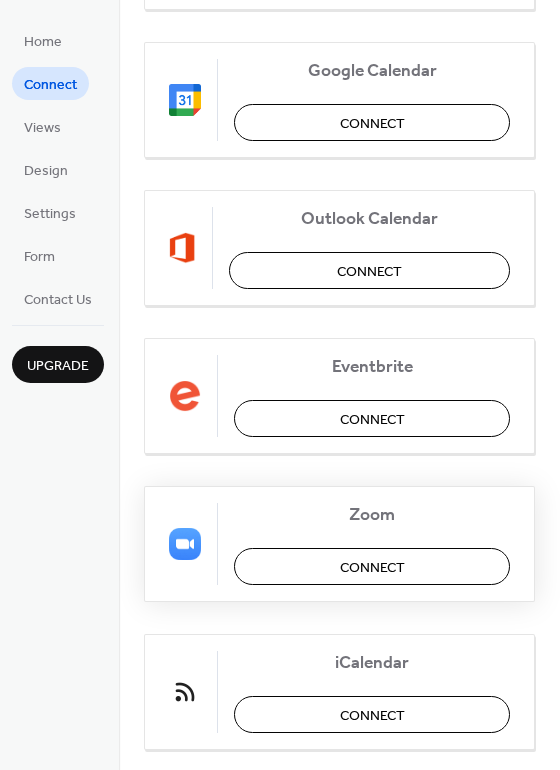 scroll, scrollTop: 323, scrollLeft: 0, axis: vertical 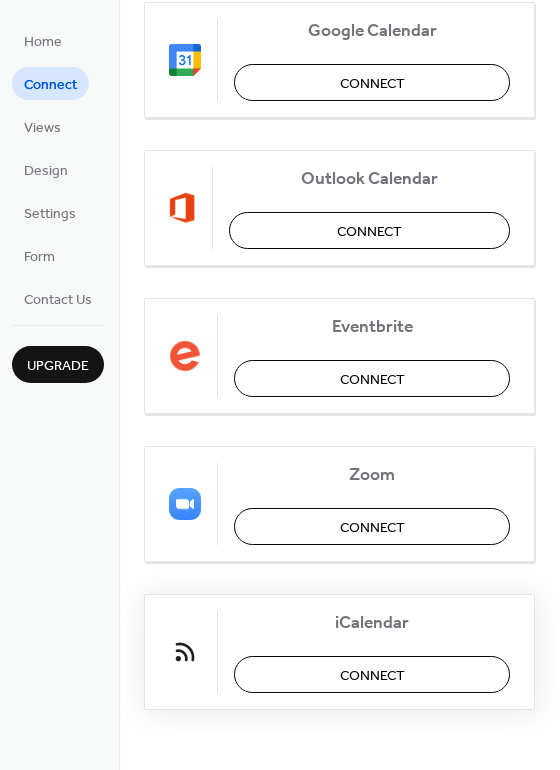 click on "Connect" at bounding box center [372, 676] 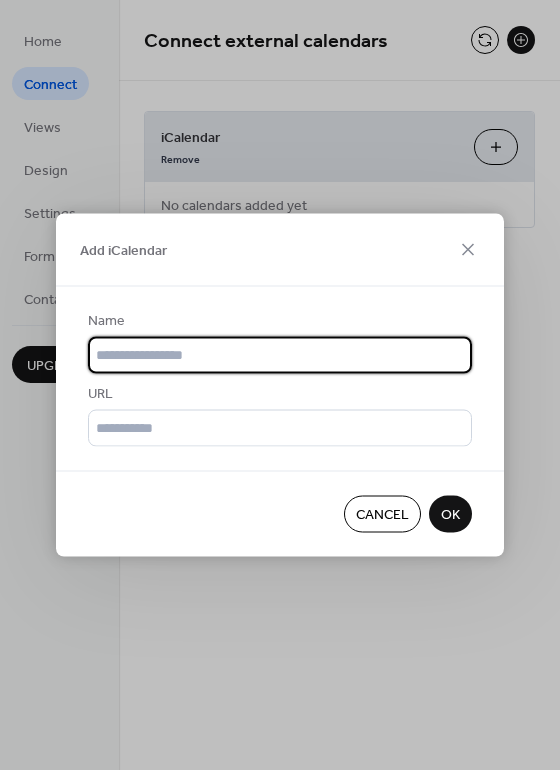 drag, startPoint x: 238, startPoint y: 346, endPoint x: 233, endPoint y: 355, distance: 10.29563 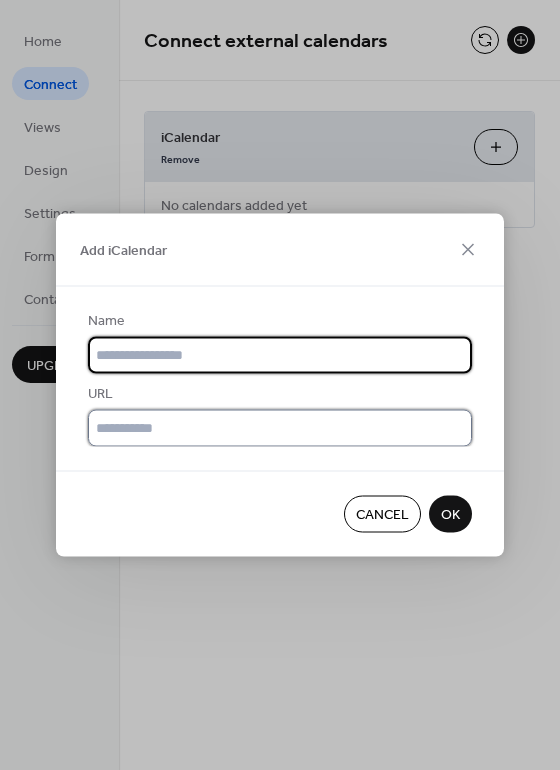 click at bounding box center (280, 428) 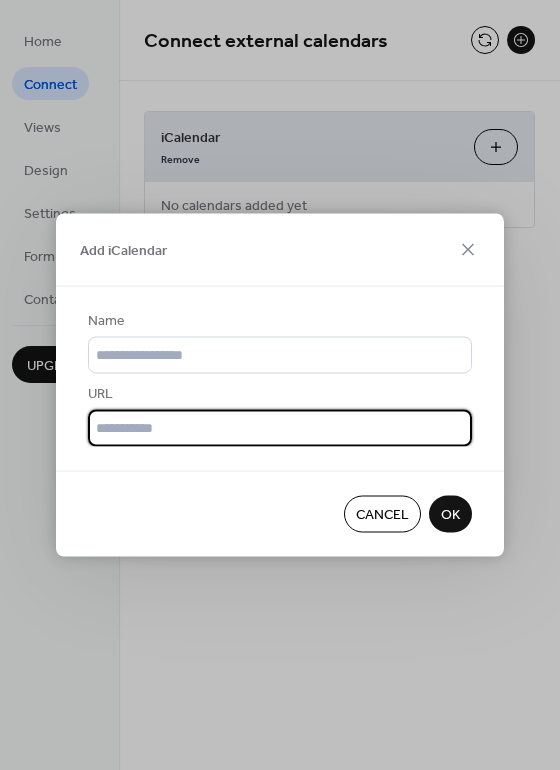 paste on "**********" 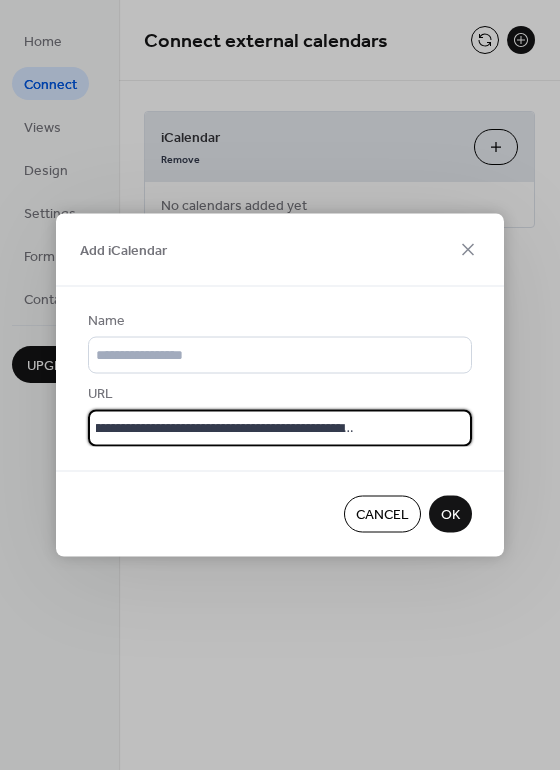 scroll, scrollTop: 0, scrollLeft: 0, axis: both 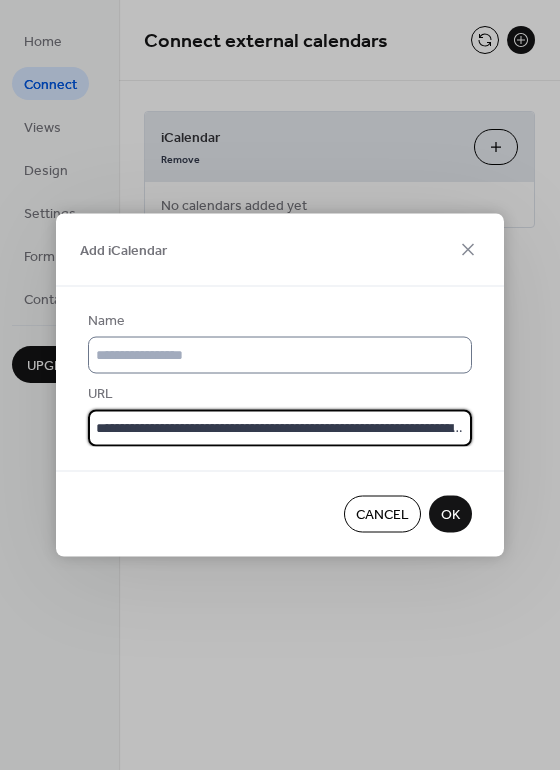 type on "**********" 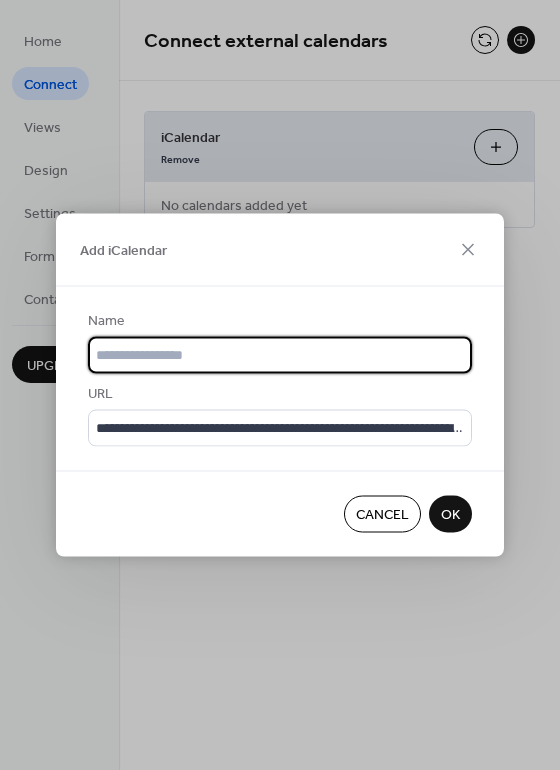 click at bounding box center (280, 355) 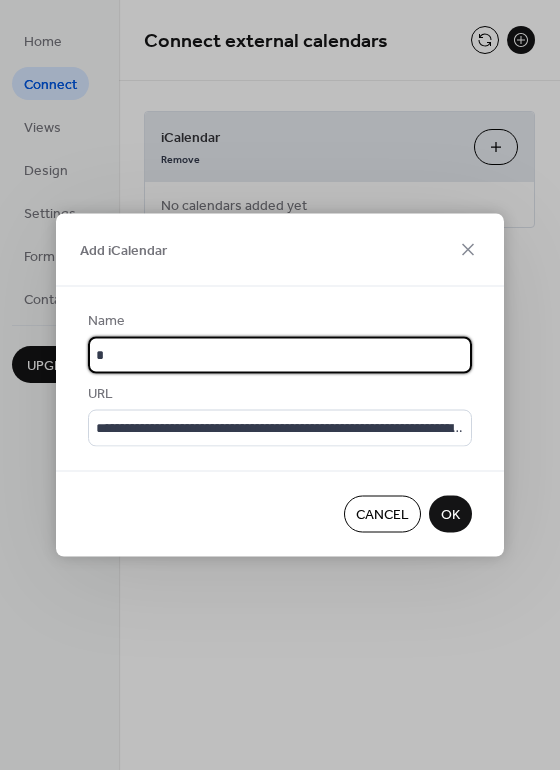 type on "**********" 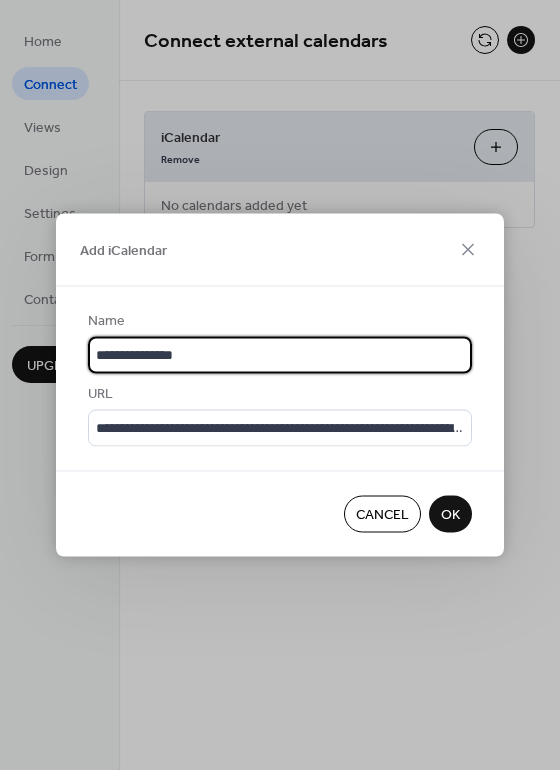 click on "OK" at bounding box center (450, 514) 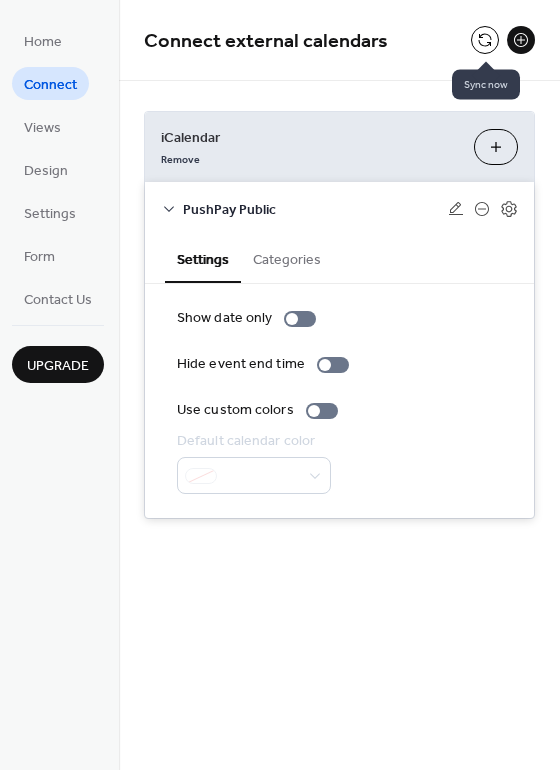 click at bounding box center [485, 40] 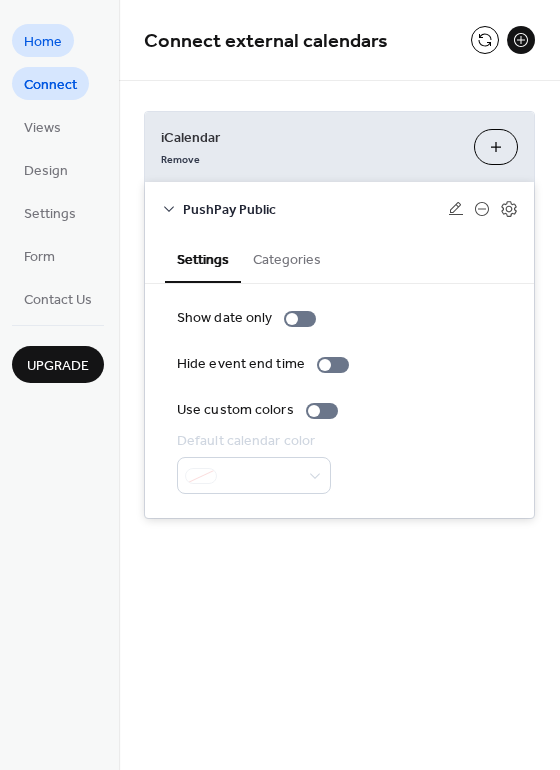 click on "Home" at bounding box center (43, 42) 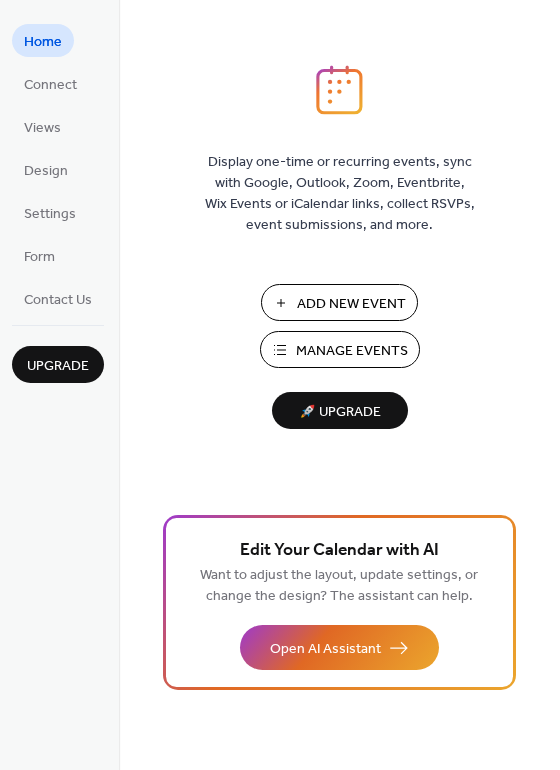 click on "Manage Events" at bounding box center [352, 351] 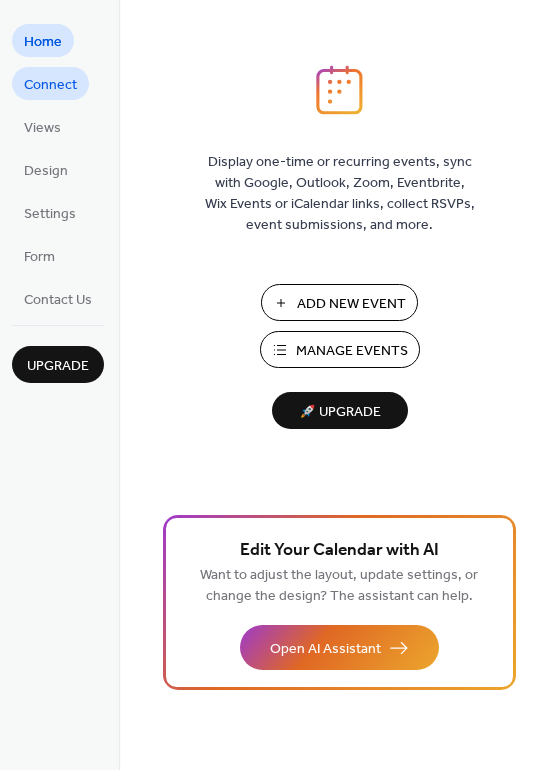 click on "Connect" at bounding box center [50, 85] 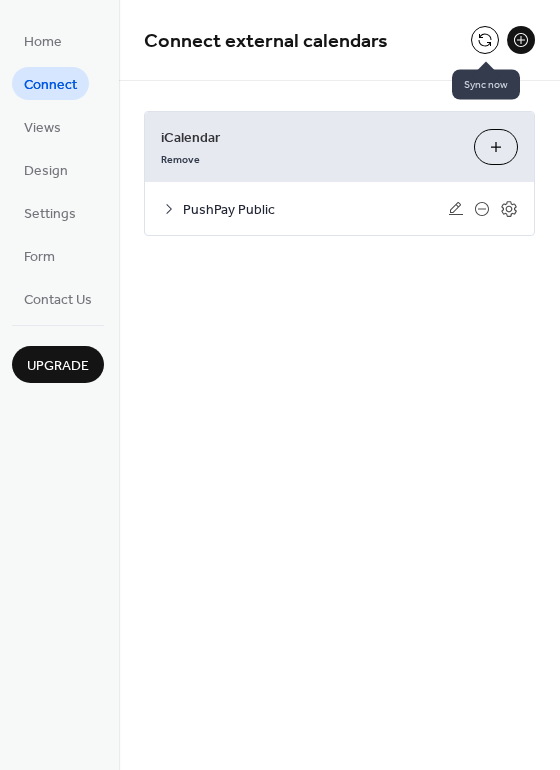 click at bounding box center (485, 40) 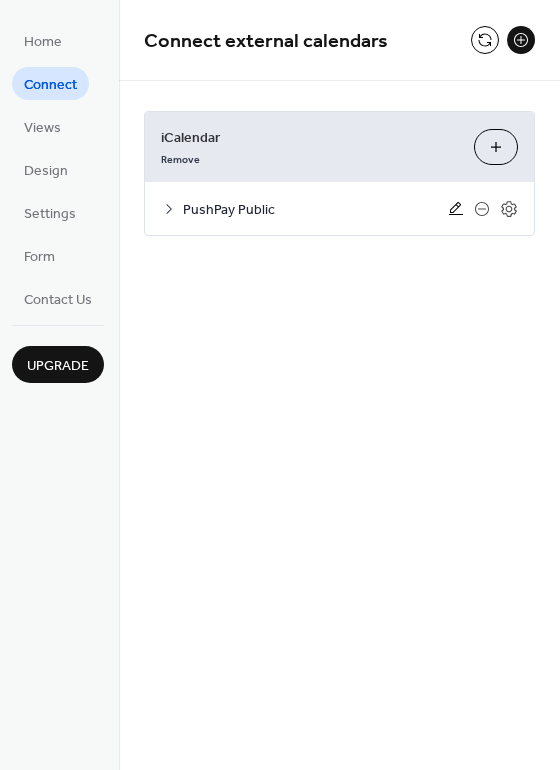 click 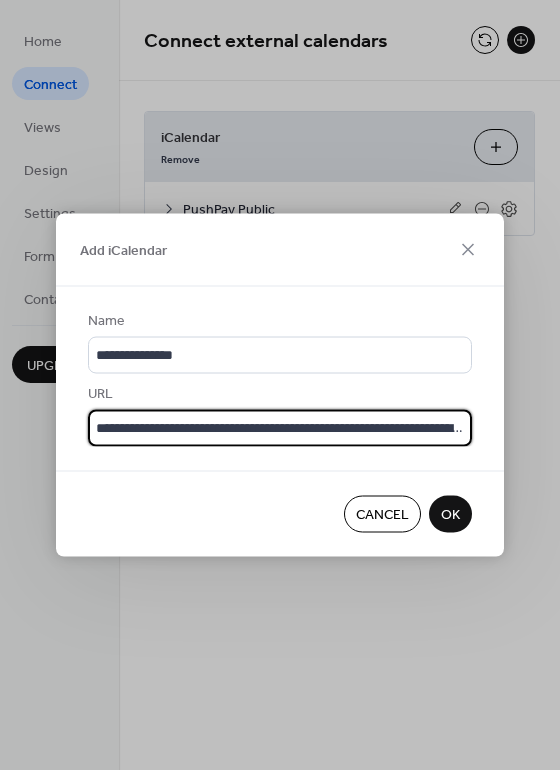 click on "**********" at bounding box center [280, 428] 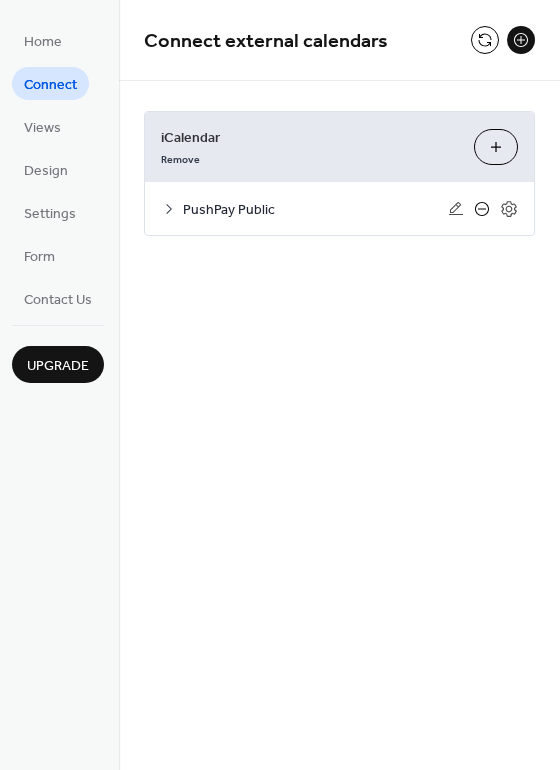 click 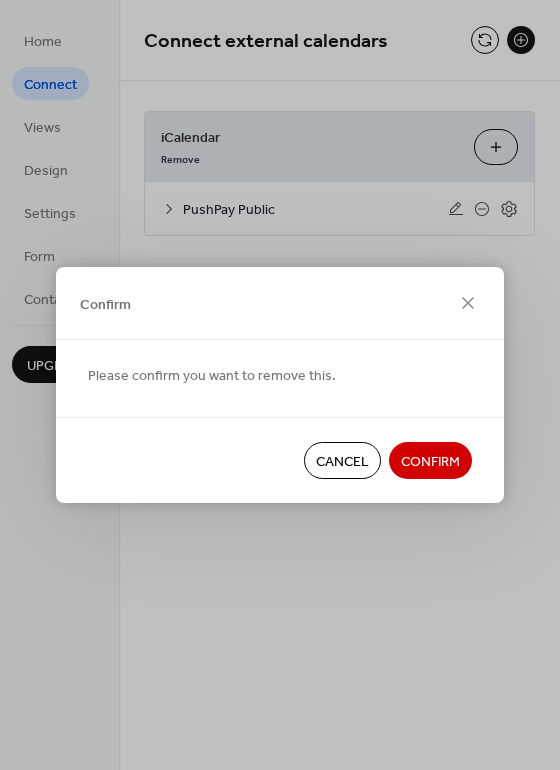 click on "Confirm" at bounding box center (430, 462) 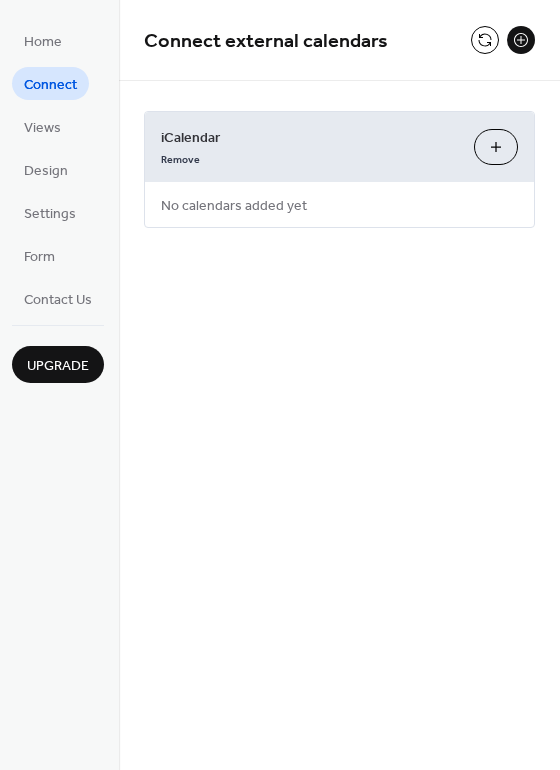 click on "Add iCalendar" at bounding box center [496, 147] 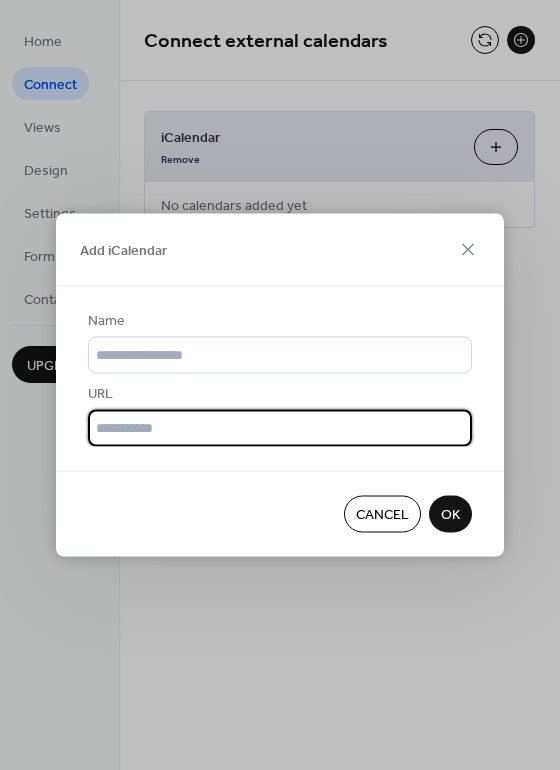 click at bounding box center (280, 428) 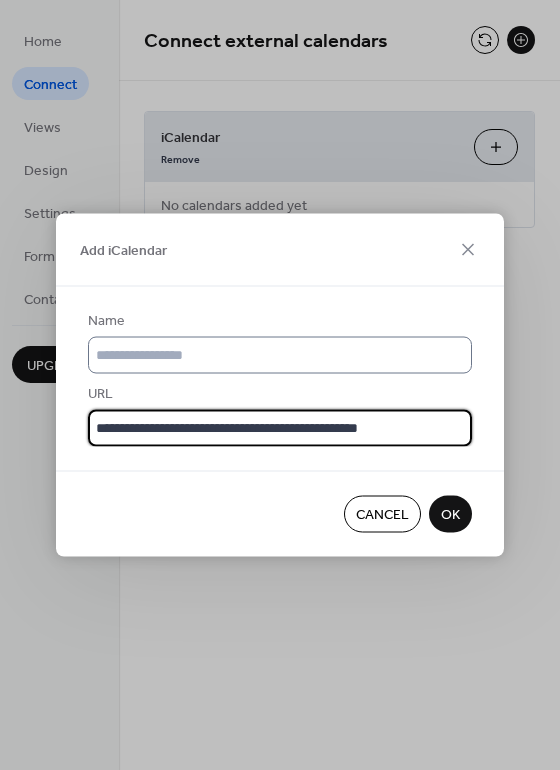 type on "**********" 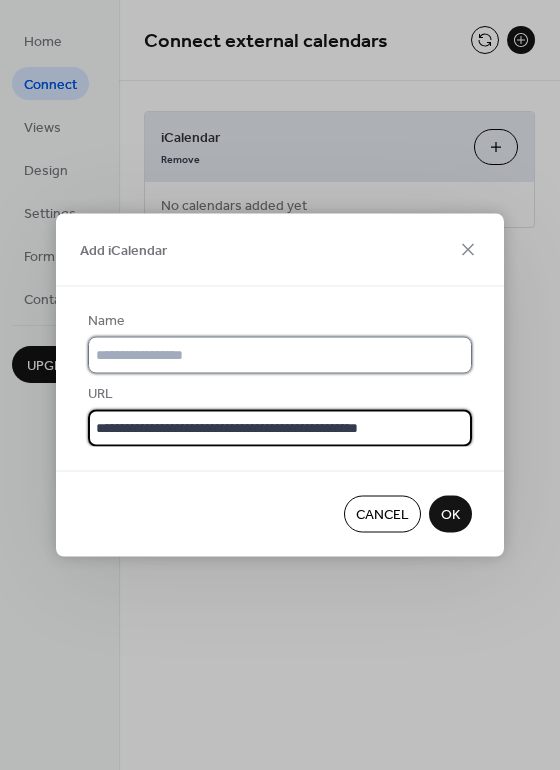 click at bounding box center [280, 355] 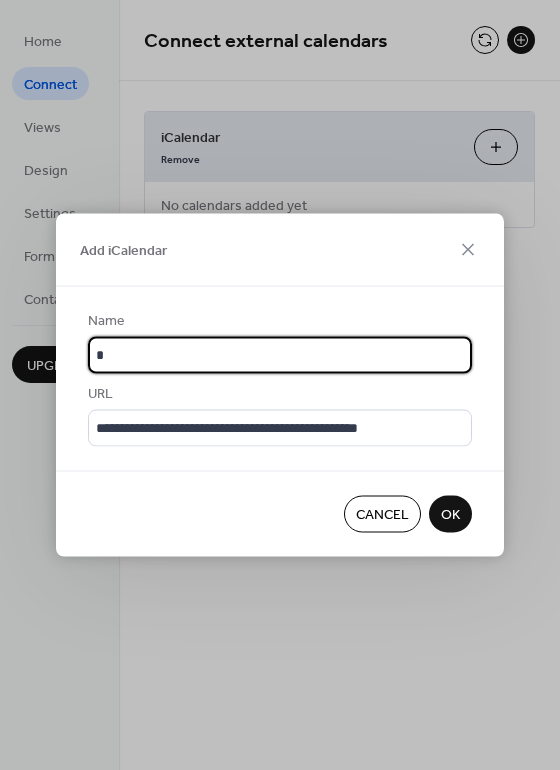 type on "**********" 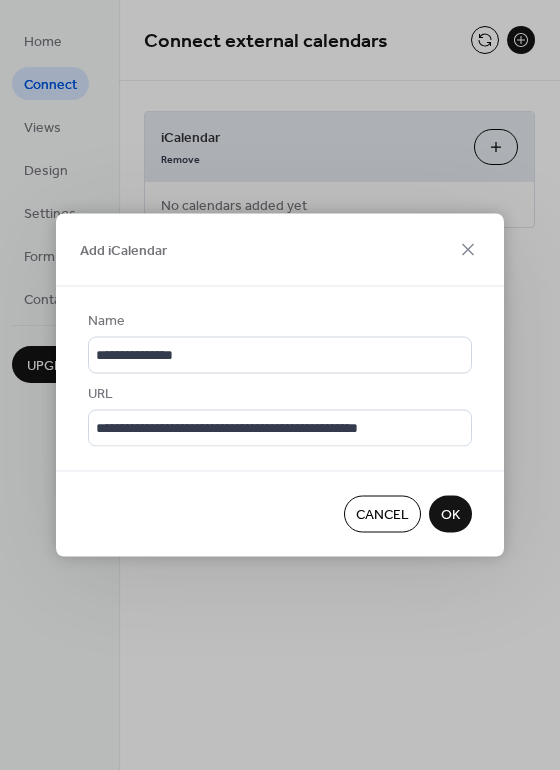 click on "OK" at bounding box center [450, 515] 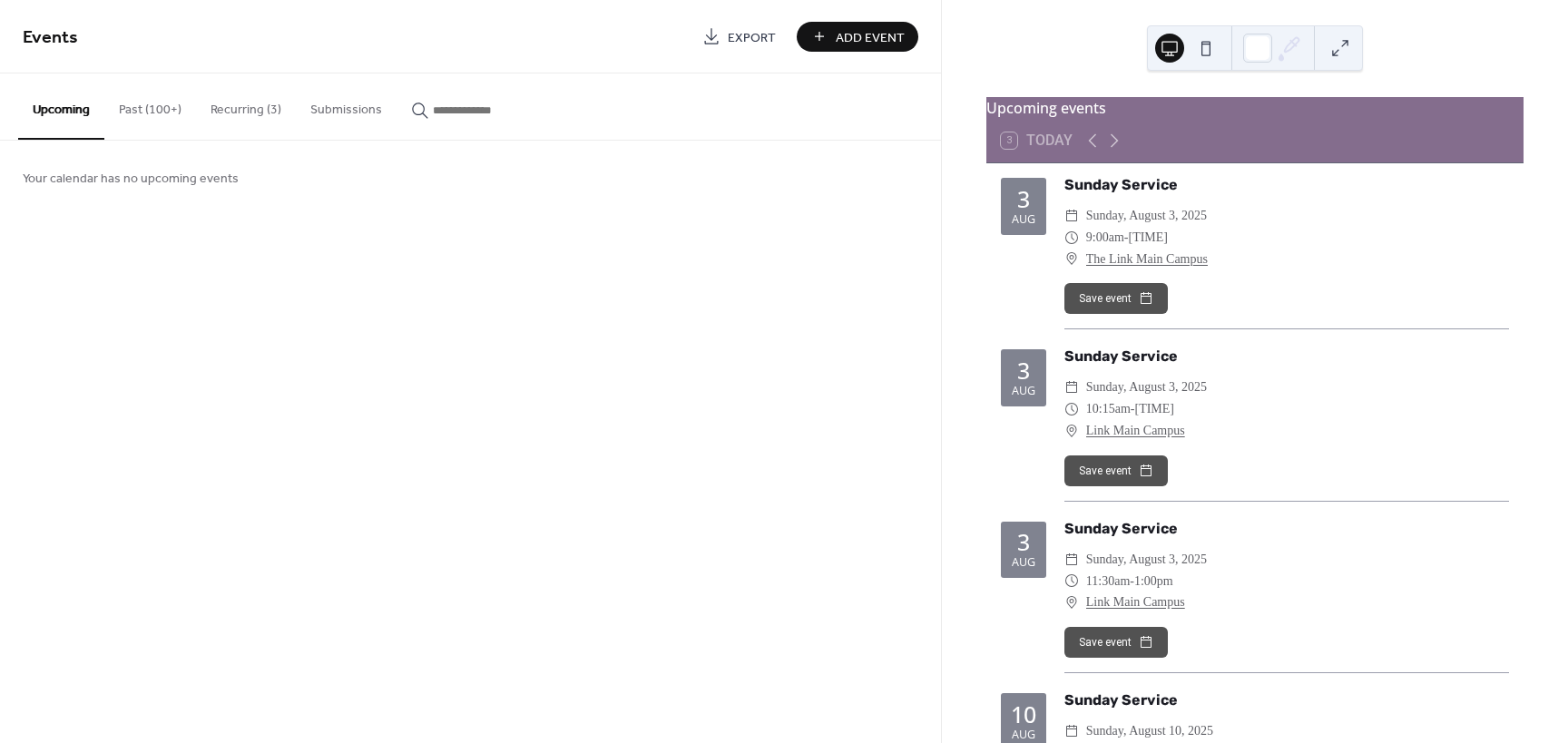 scroll, scrollTop: 0, scrollLeft: 0, axis: both 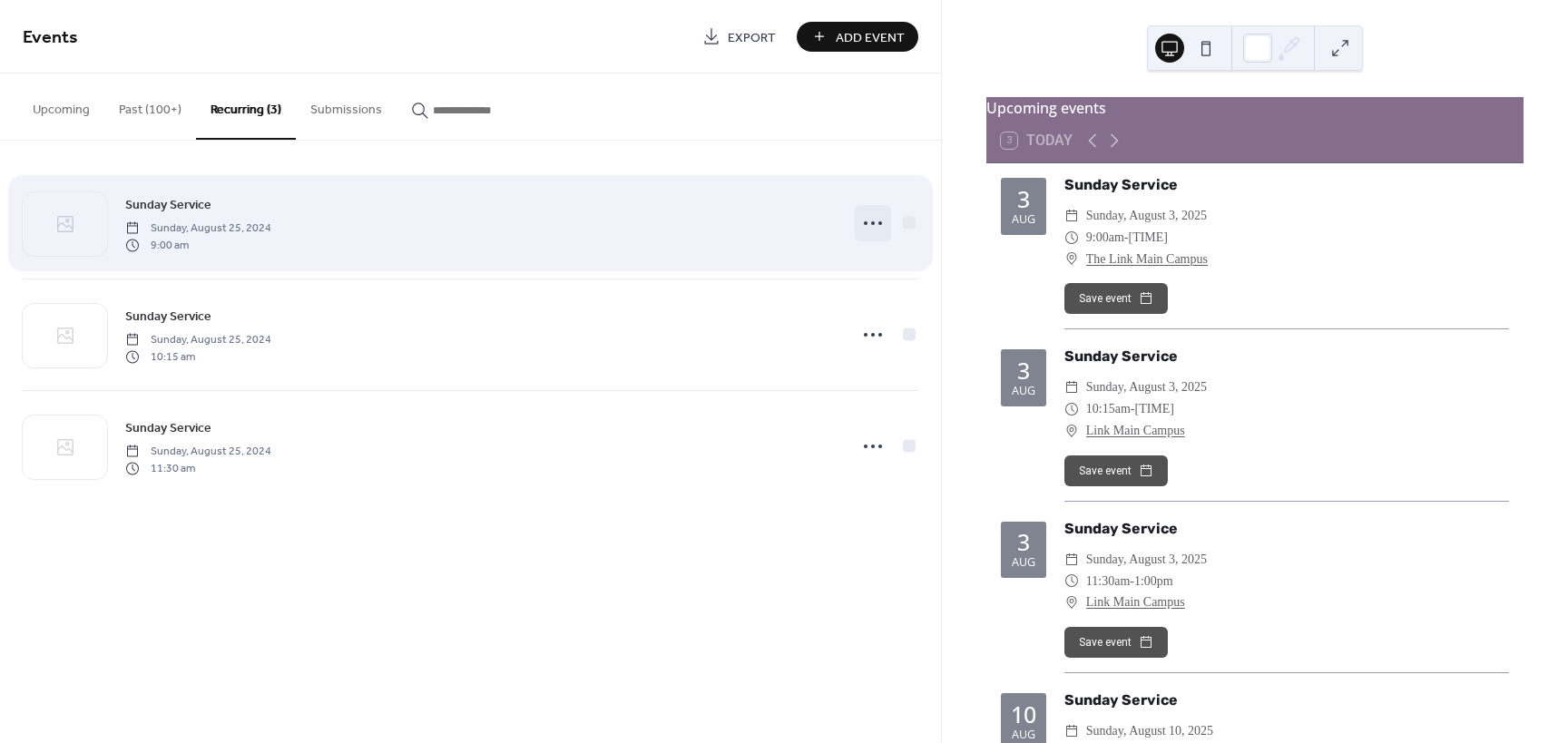 click 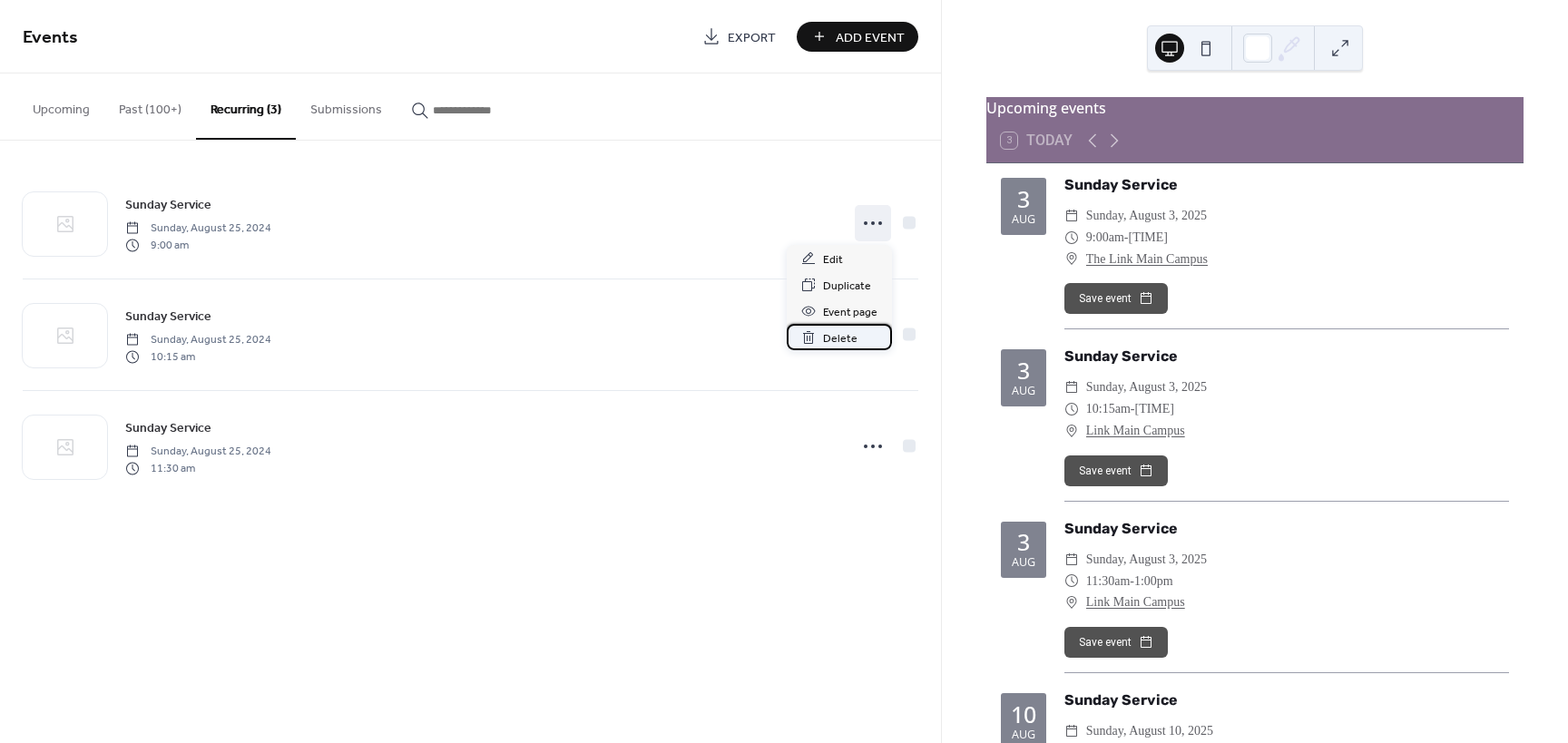 click on "Delete" at bounding box center (840, 338) 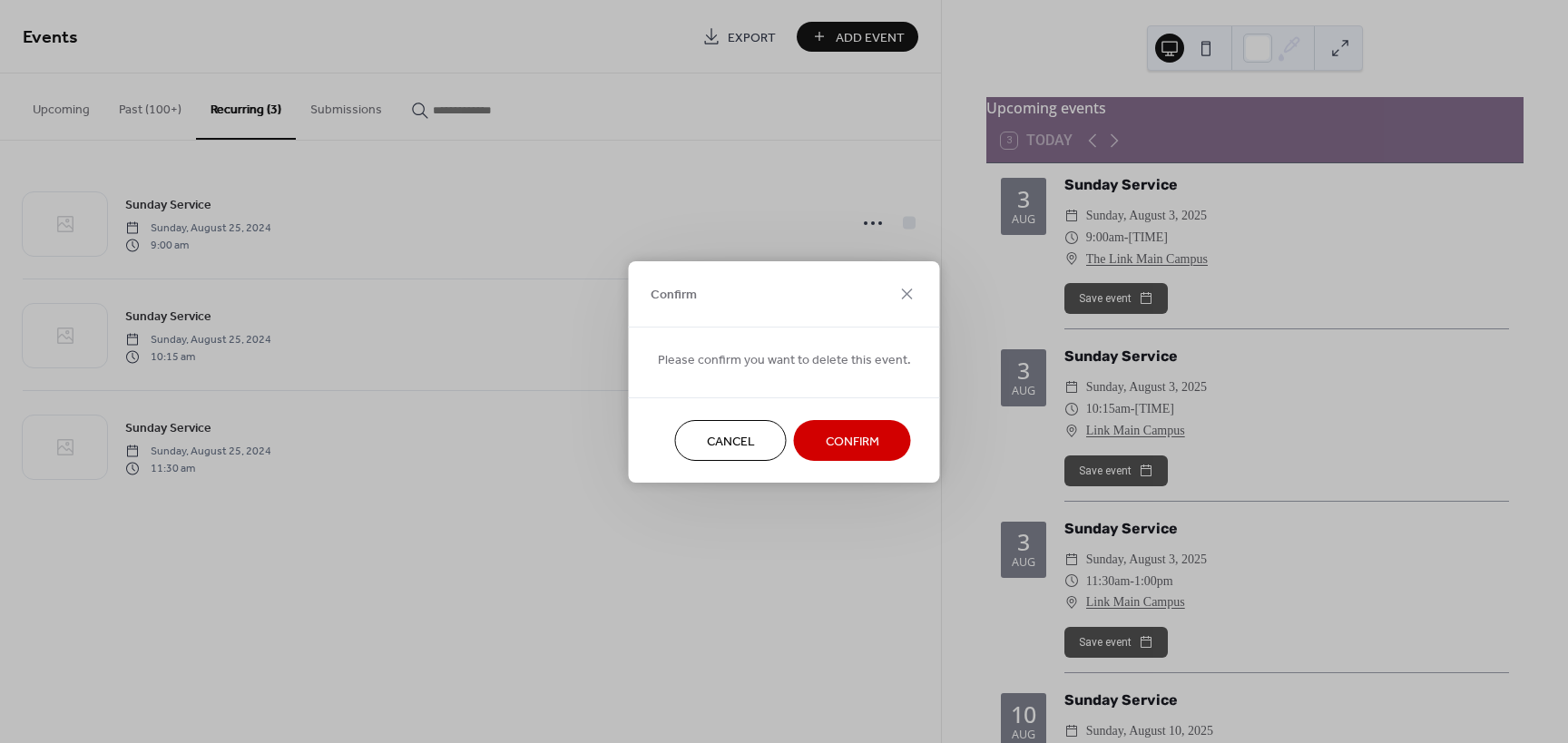 click on "Confirm" at bounding box center [852, 441] 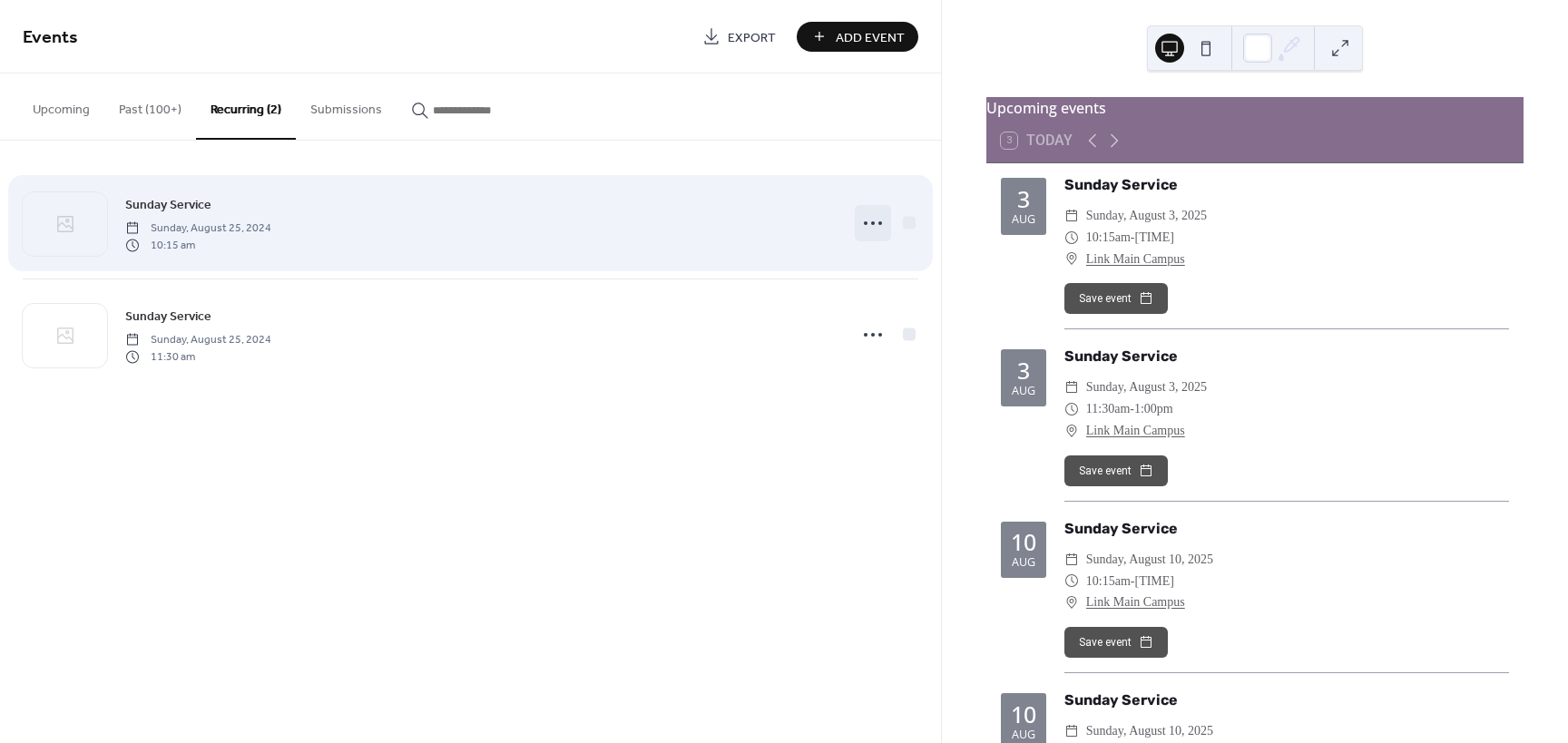 click 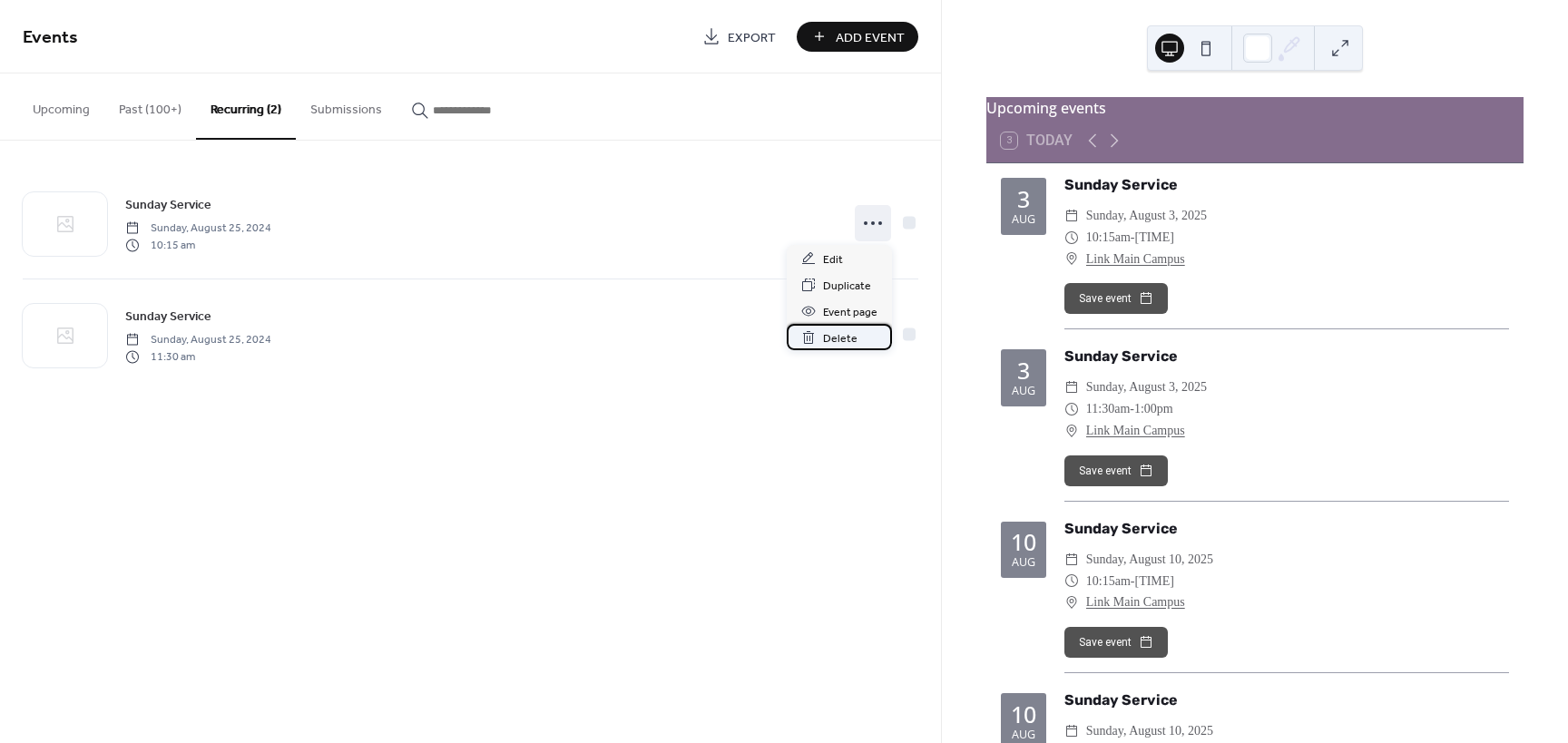 click on "Delete" at bounding box center (840, 338) 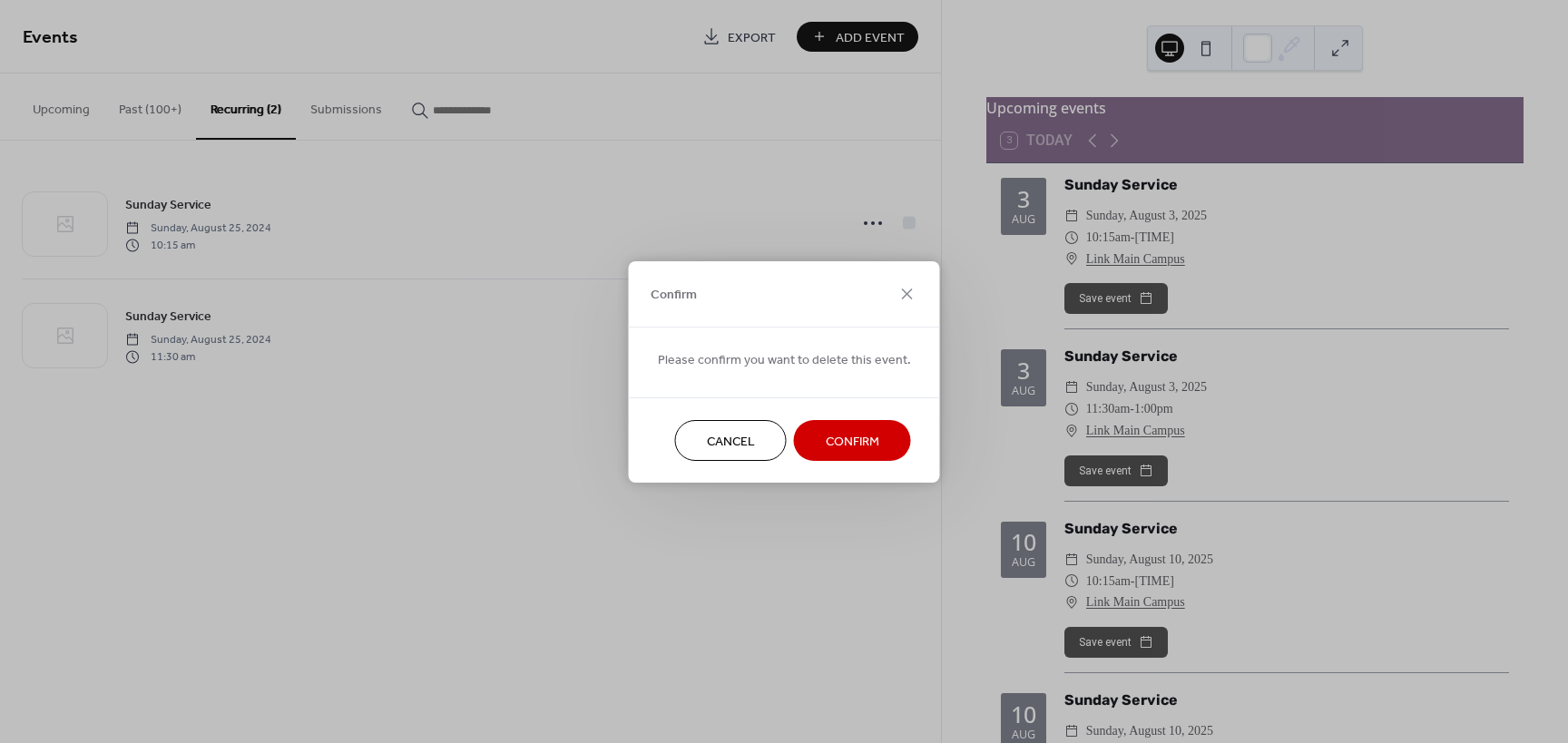 click on "Confirm" at bounding box center (852, 441) 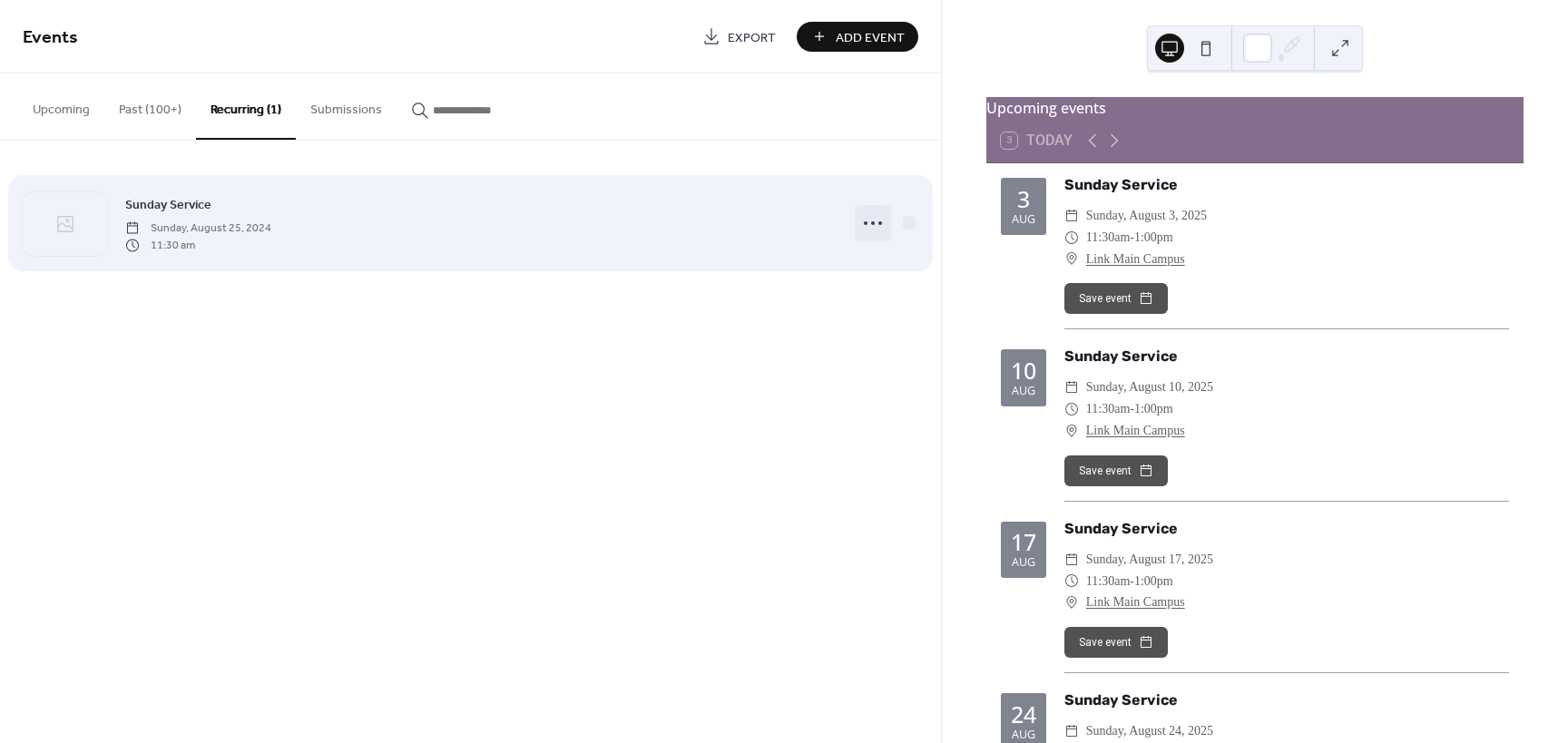 click 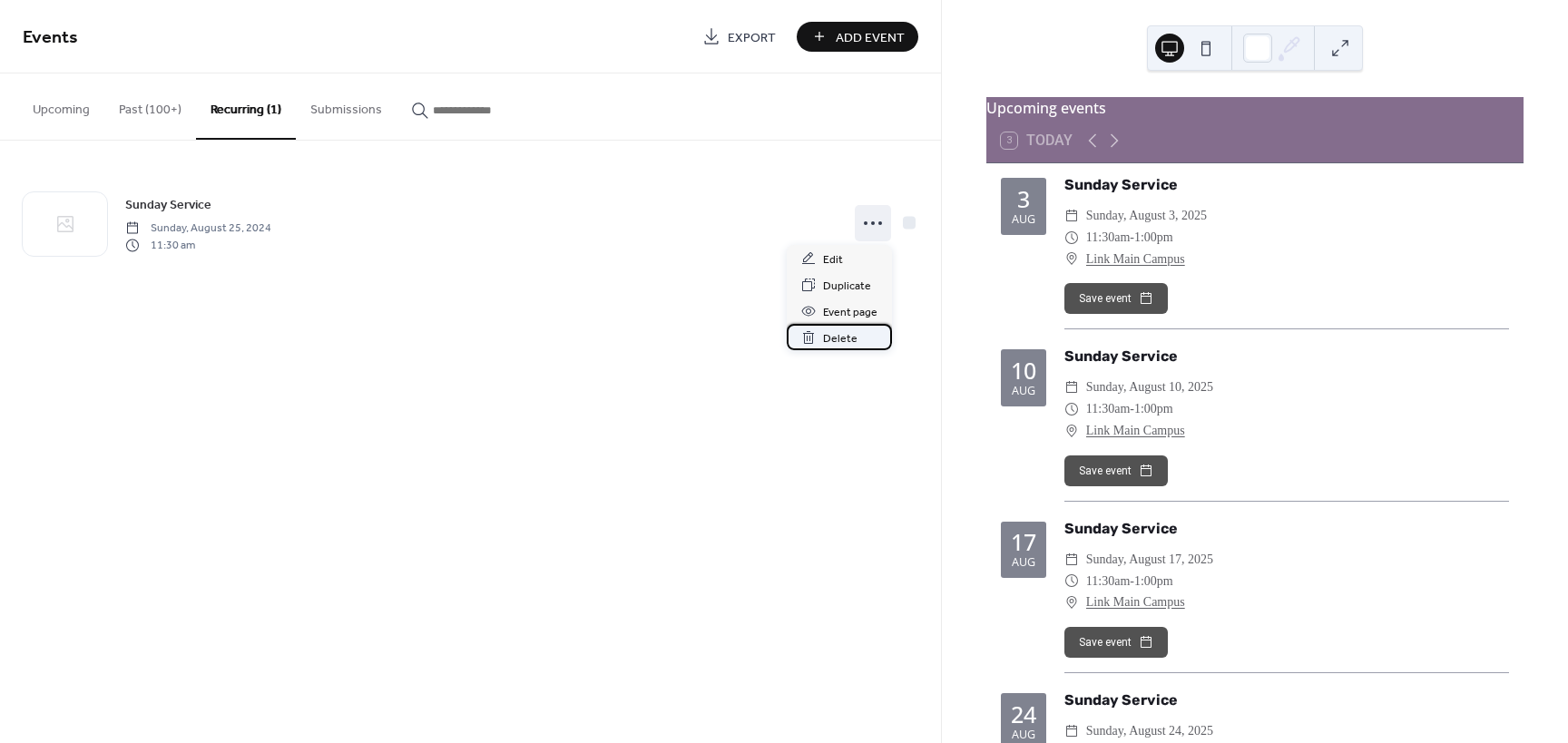 click on "Delete" at bounding box center [840, 338] 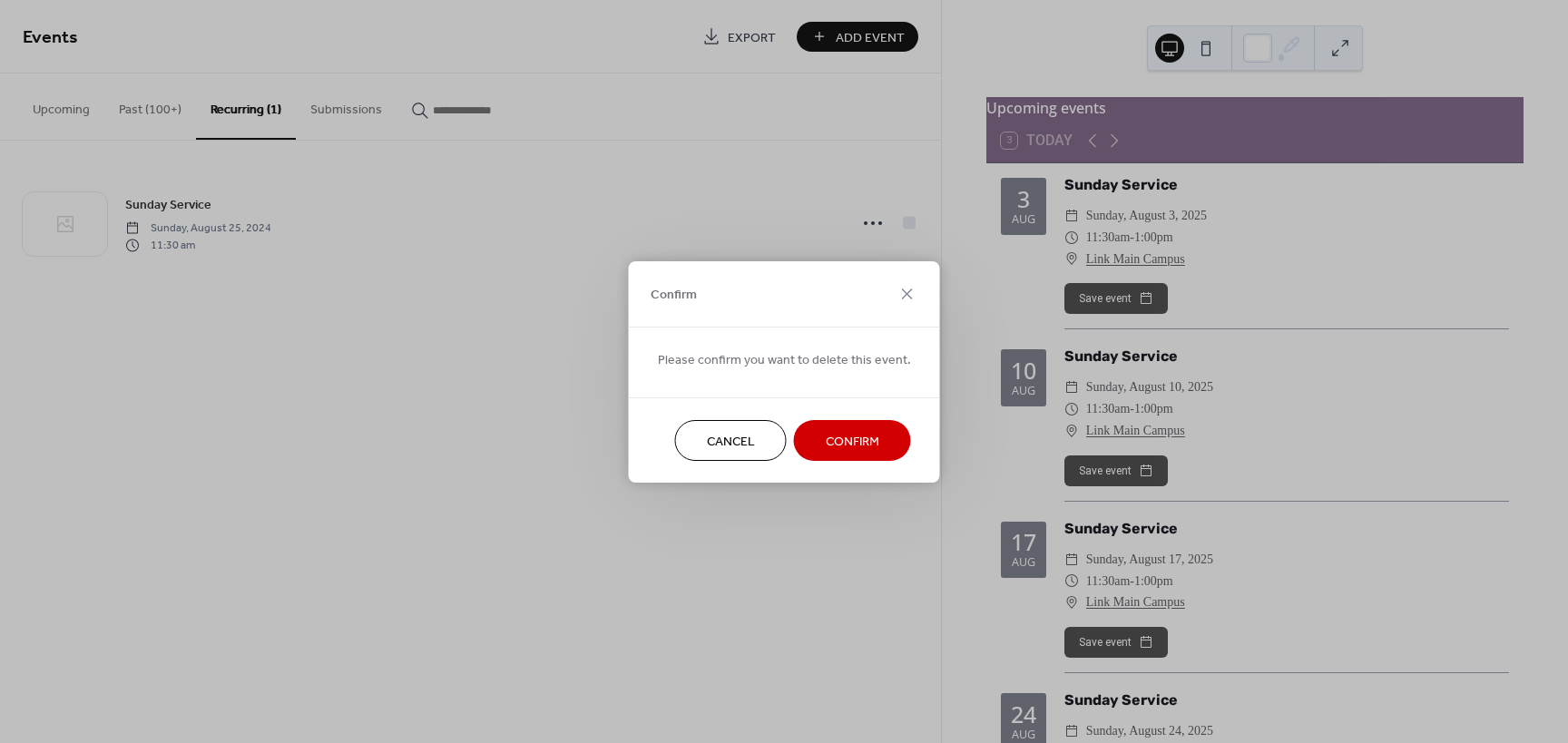 click on "Confirm" at bounding box center (852, 441) 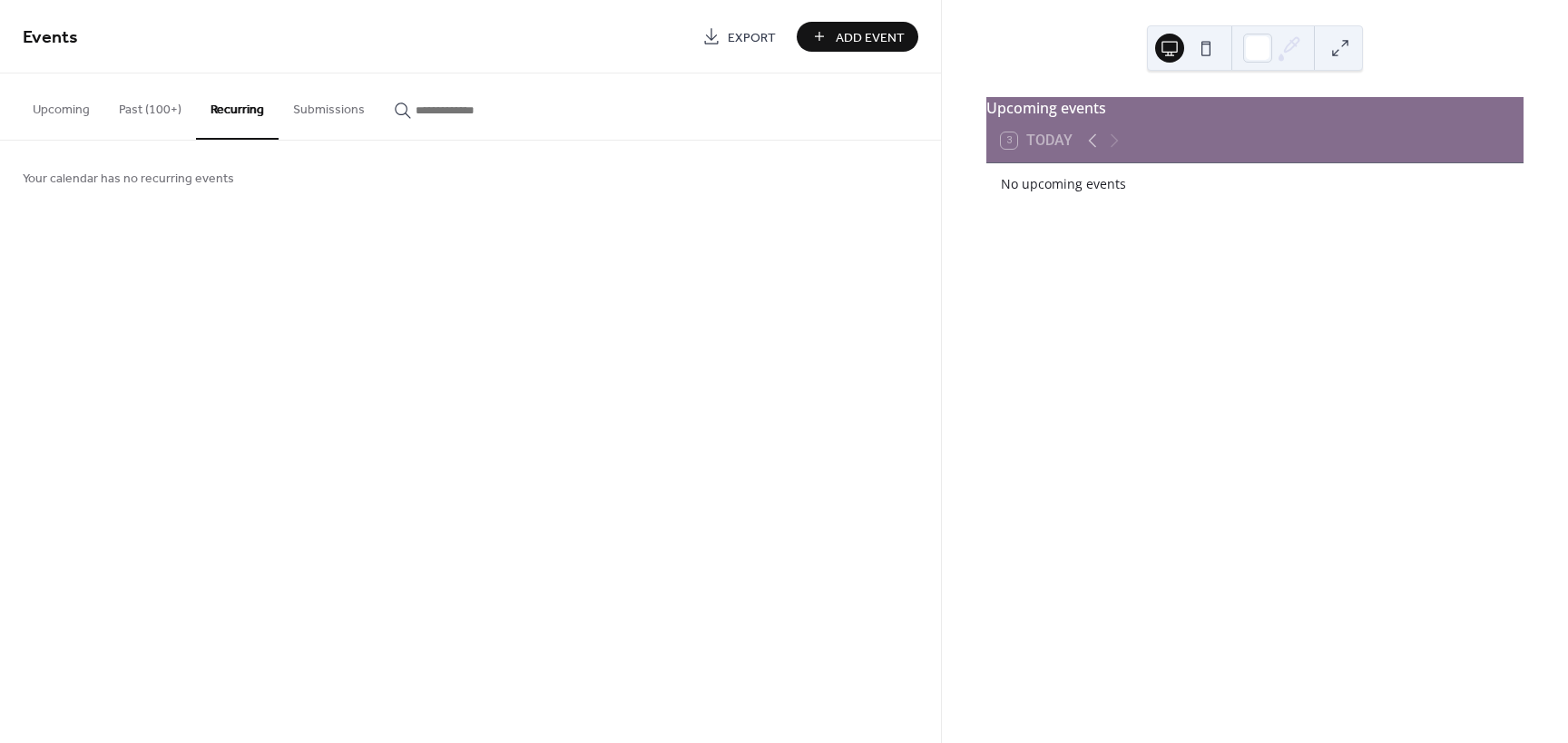 click on "Upcoming" at bounding box center [61, 105] 